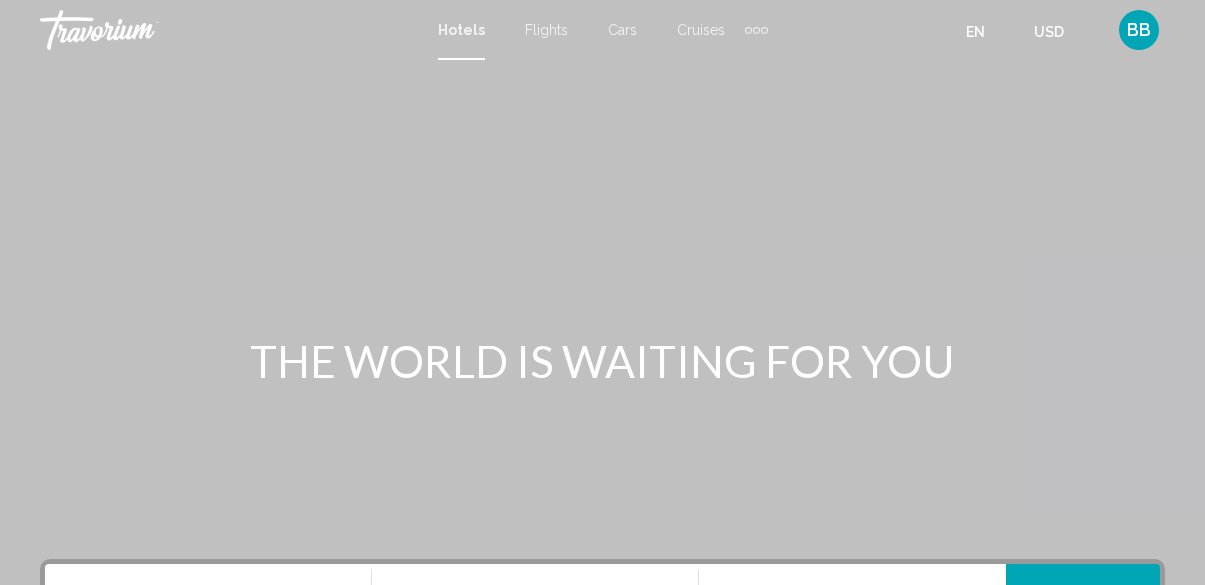 scroll, scrollTop: 0, scrollLeft: 0, axis: both 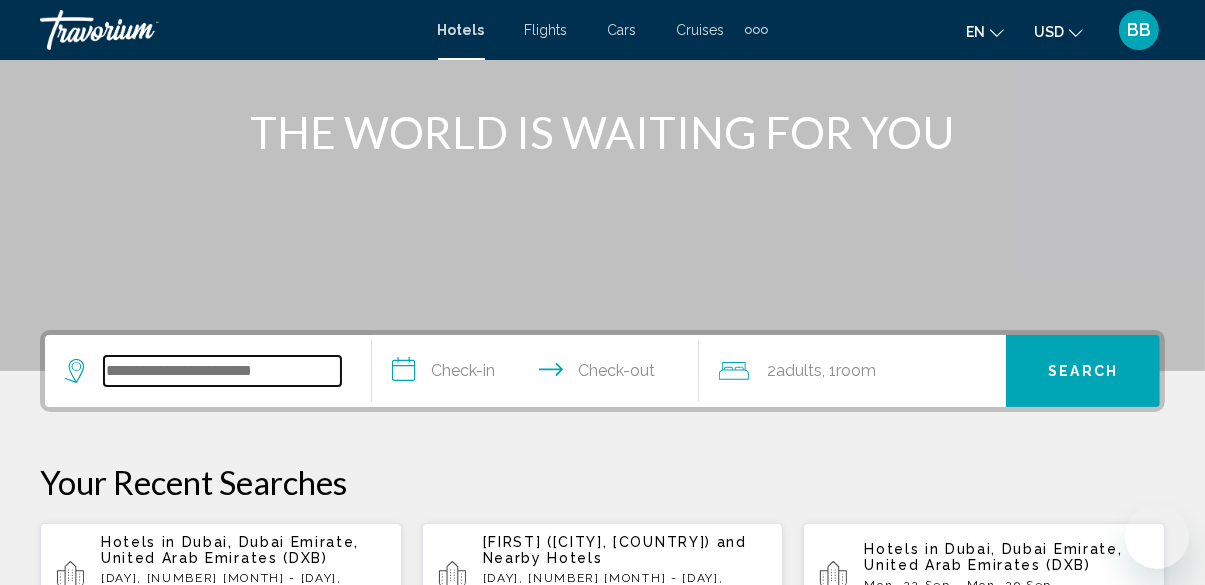 click at bounding box center (222, 371) 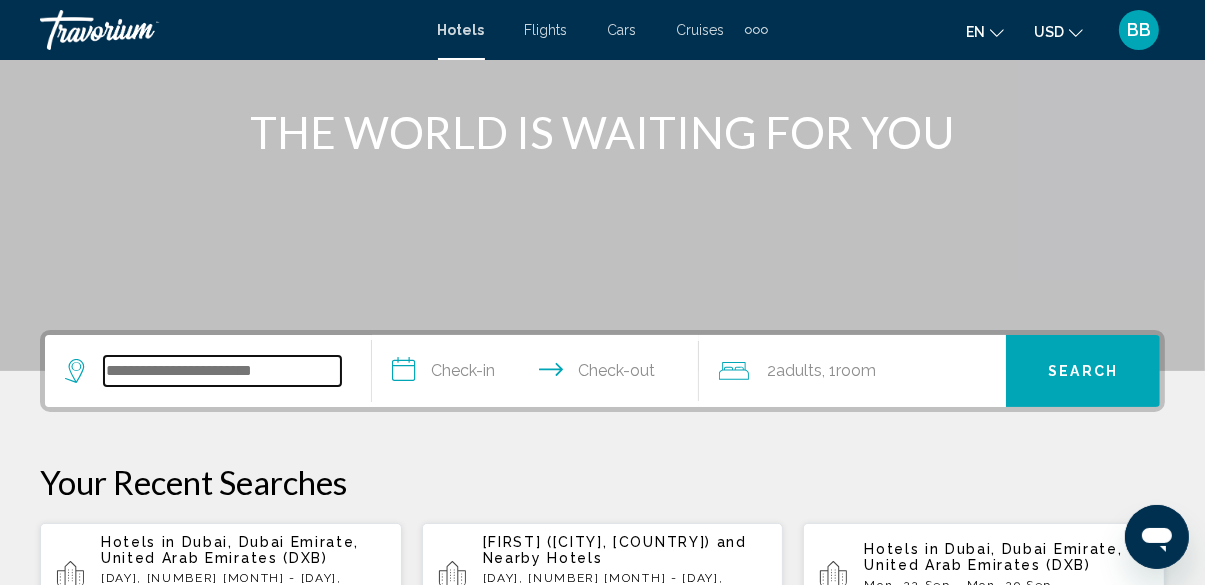 scroll, scrollTop: 257, scrollLeft: 0, axis: vertical 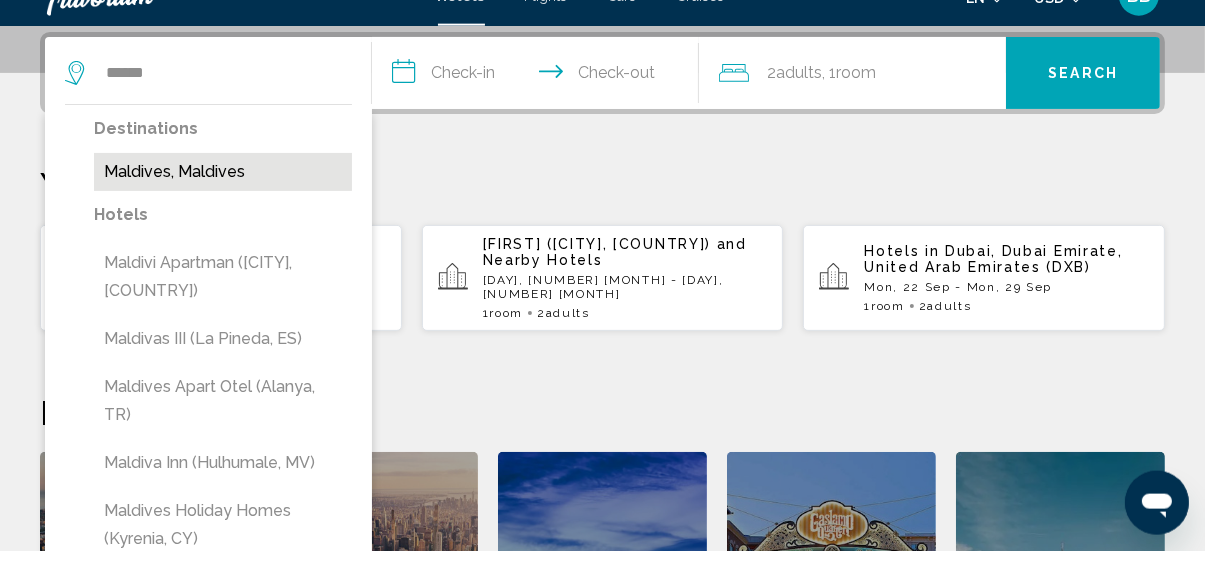 click on "Maldives, Maldives" at bounding box center [223, 206] 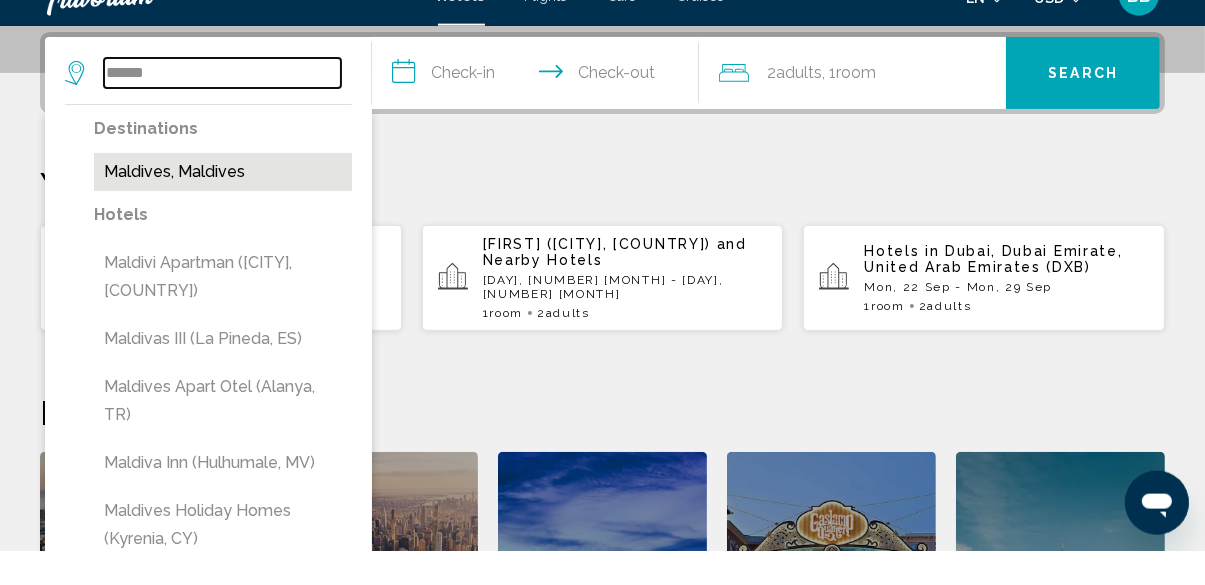 type on "**********" 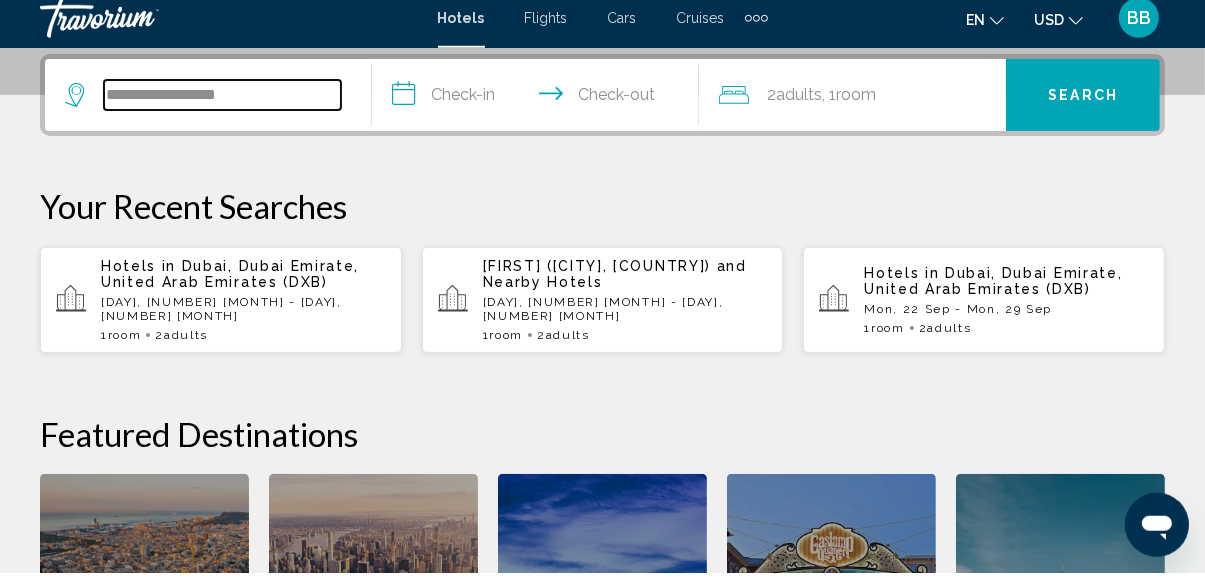 scroll, scrollTop: 493, scrollLeft: 0, axis: vertical 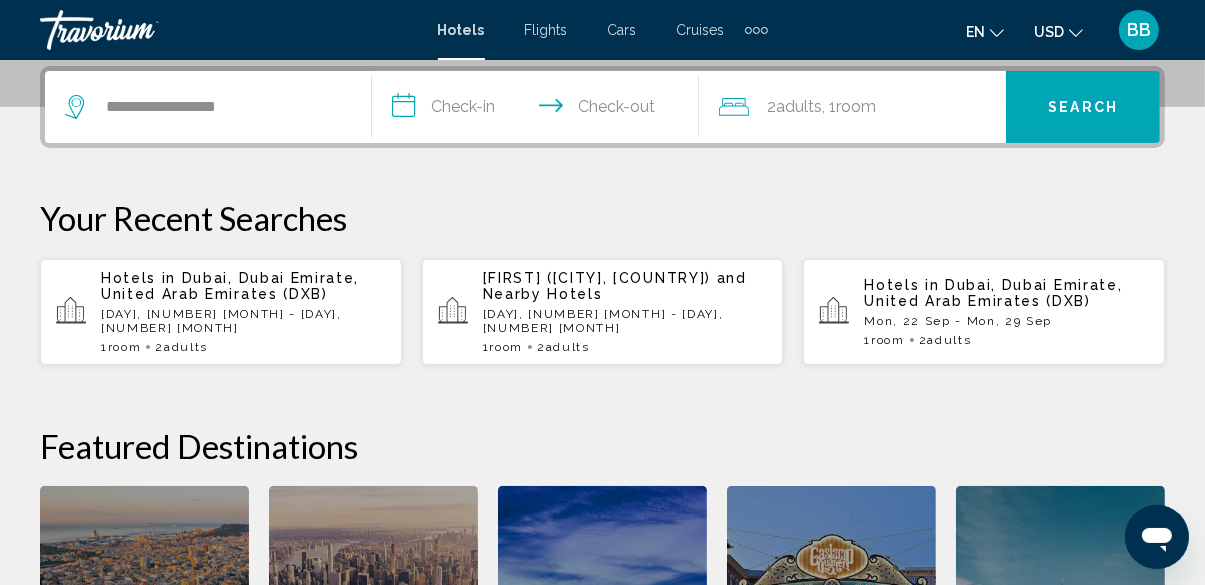 click on "**********" at bounding box center [539, 110] 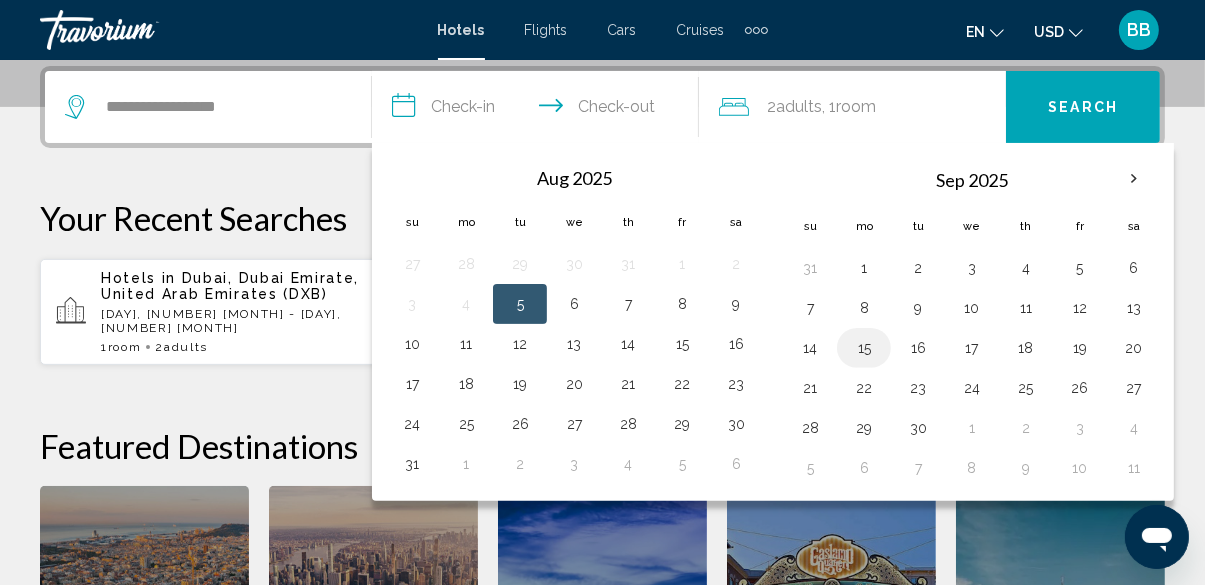 click on "15" at bounding box center [864, 348] 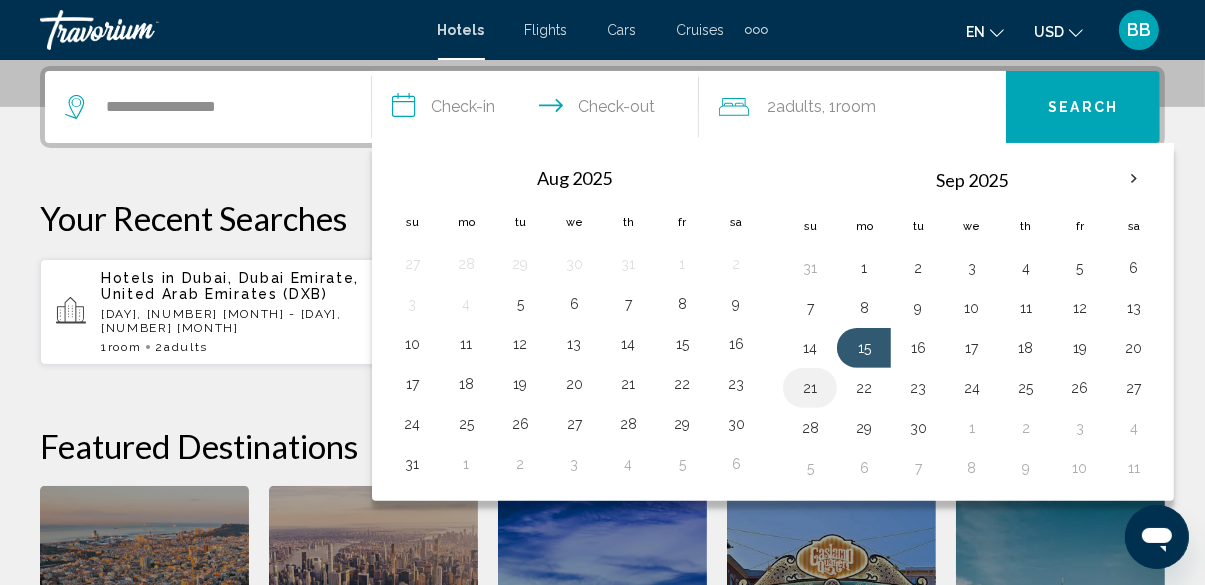click on "21" at bounding box center [810, 388] 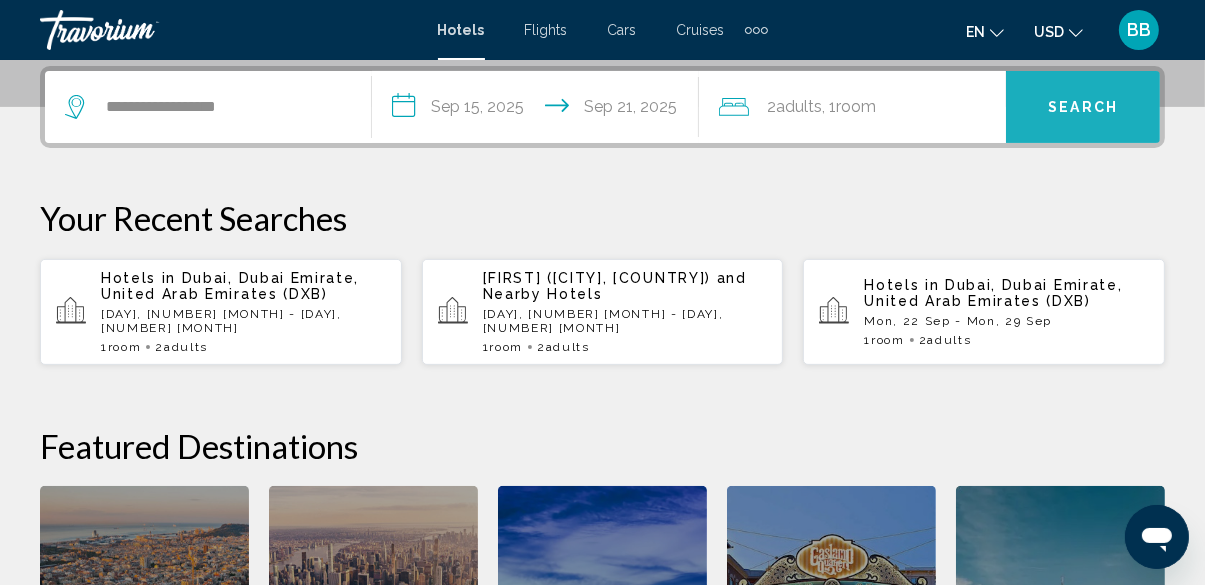 click on "Search" at bounding box center [1083, 107] 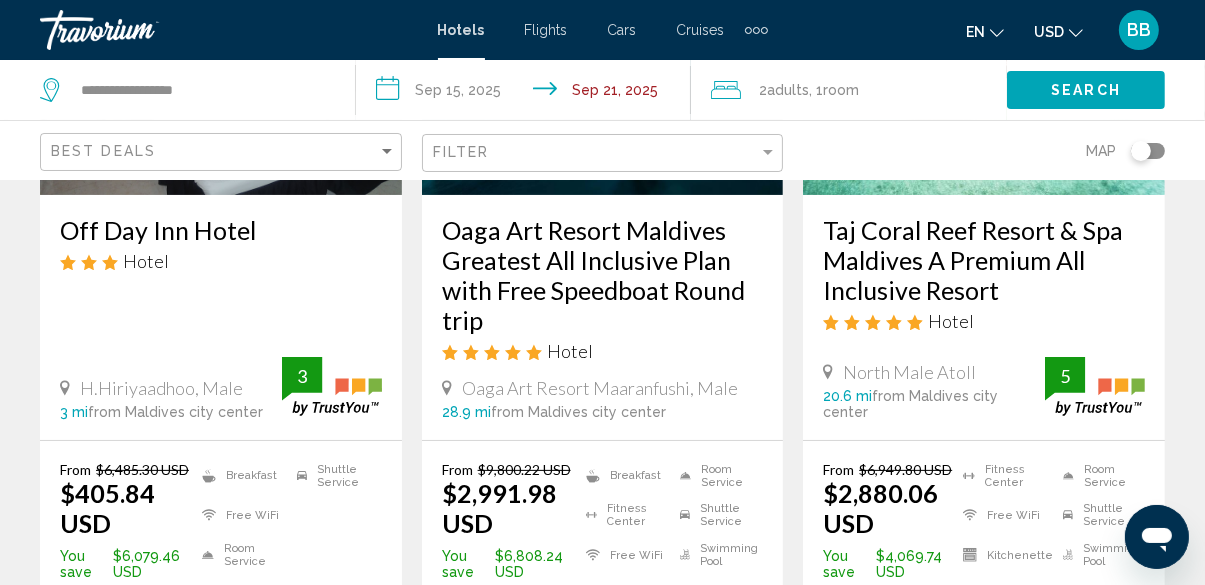 scroll, scrollTop: 381, scrollLeft: 0, axis: vertical 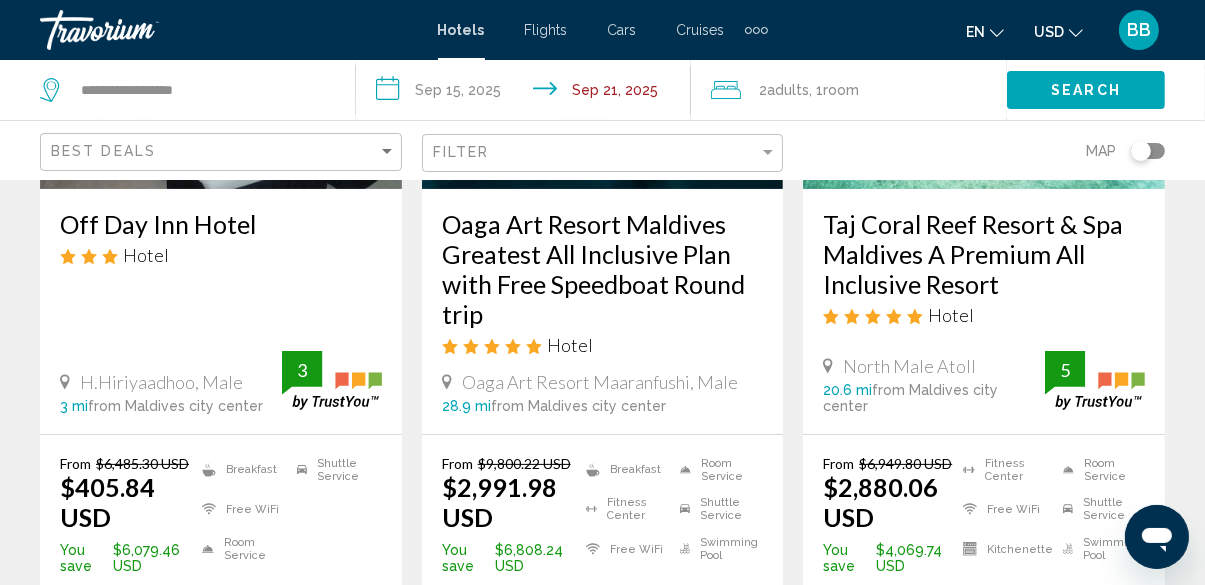 click on "Select Room" at bounding box center (221, 612) 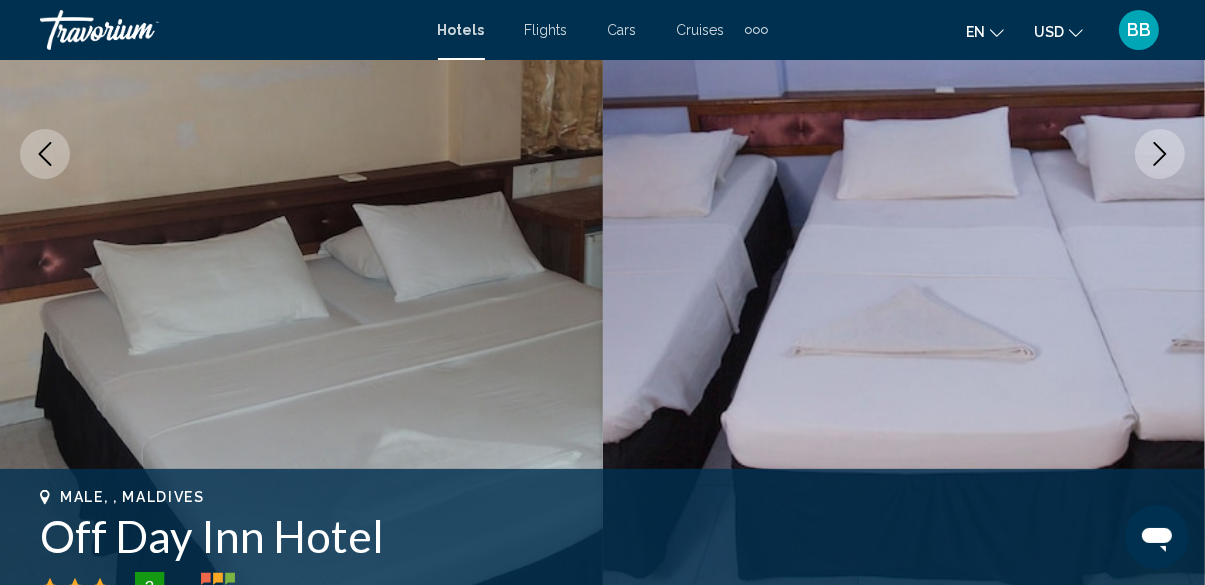 scroll, scrollTop: 194, scrollLeft: 0, axis: vertical 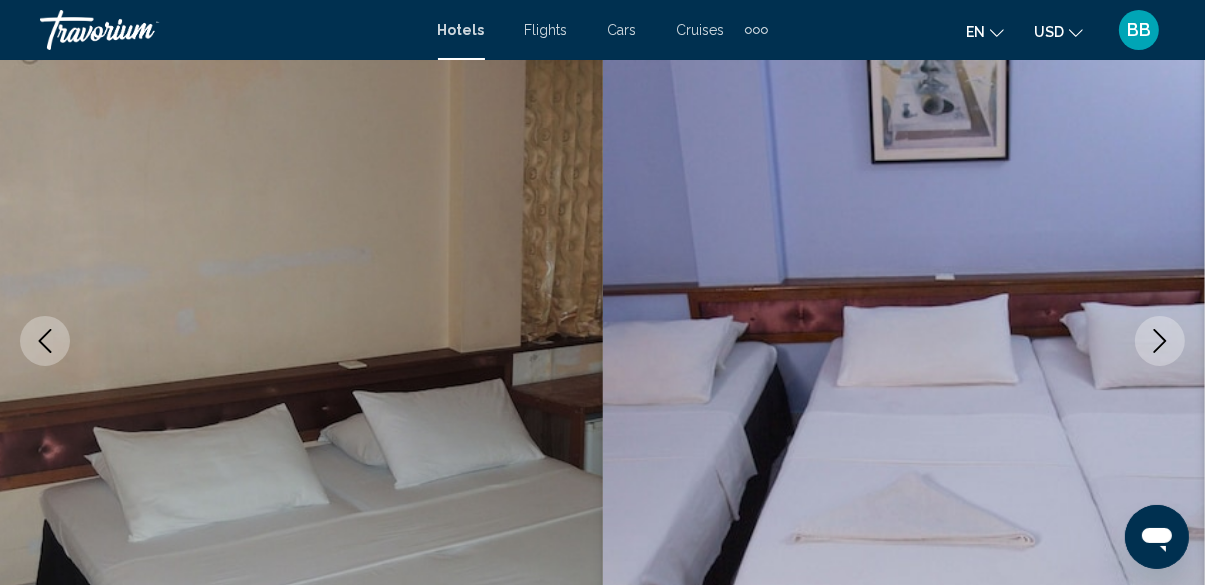 click at bounding box center [1160, 341] 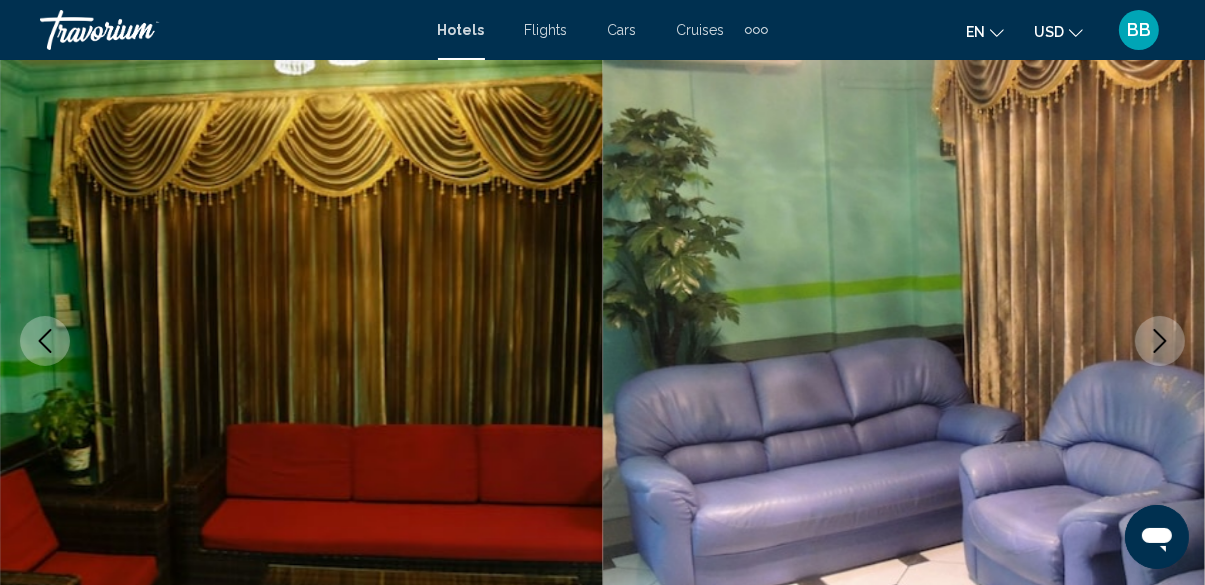 click at bounding box center [1160, 341] 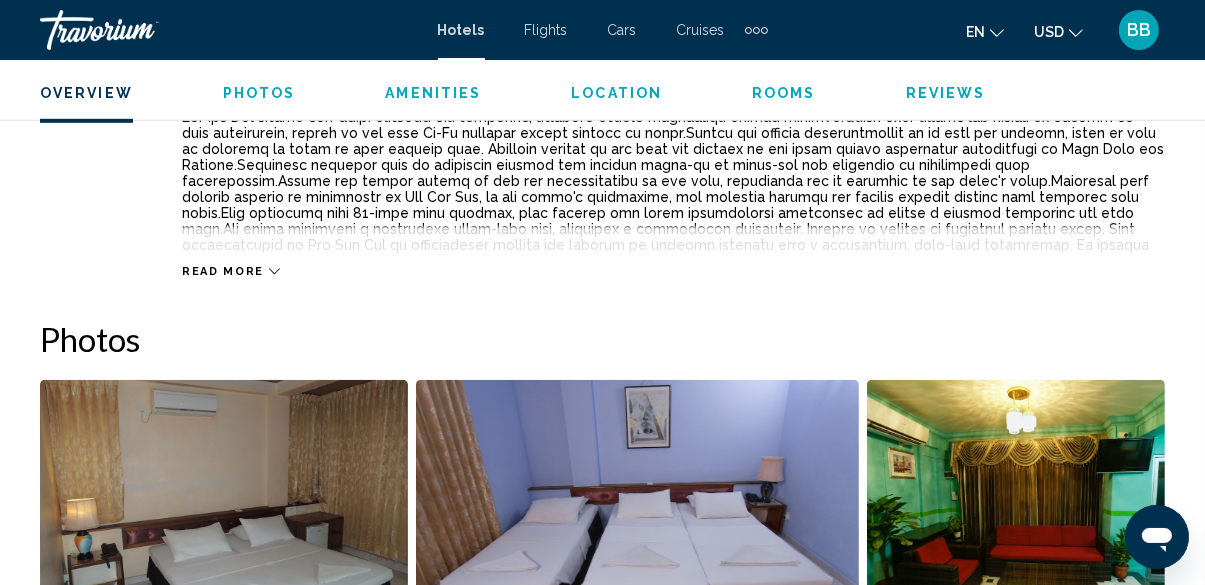 scroll, scrollTop: 1117, scrollLeft: 0, axis: vertical 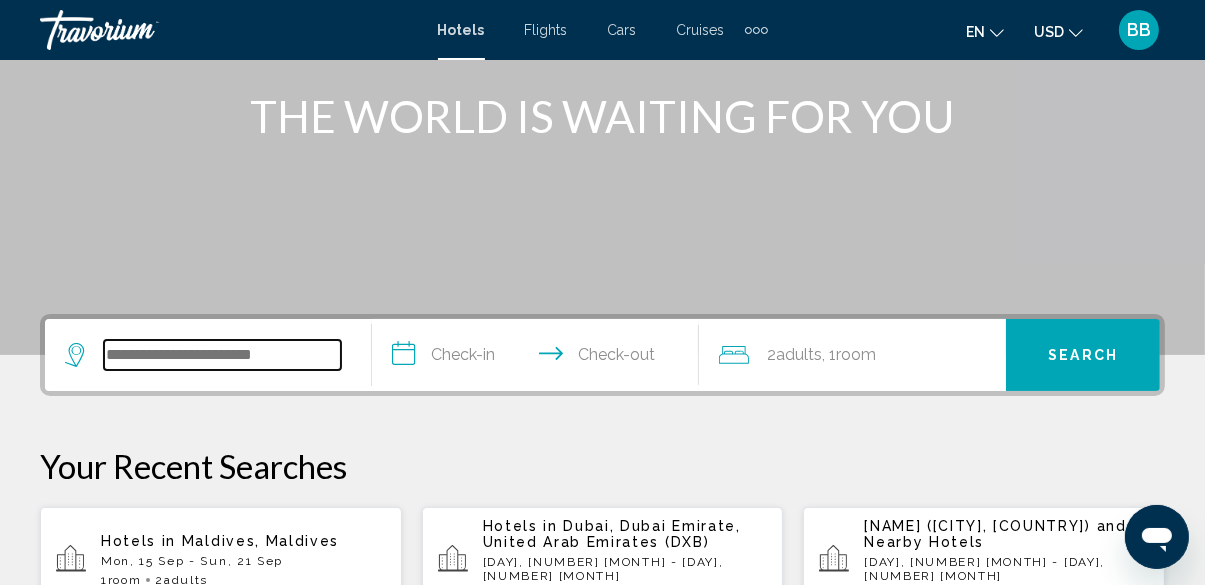 click at bounding box center (222, 355) 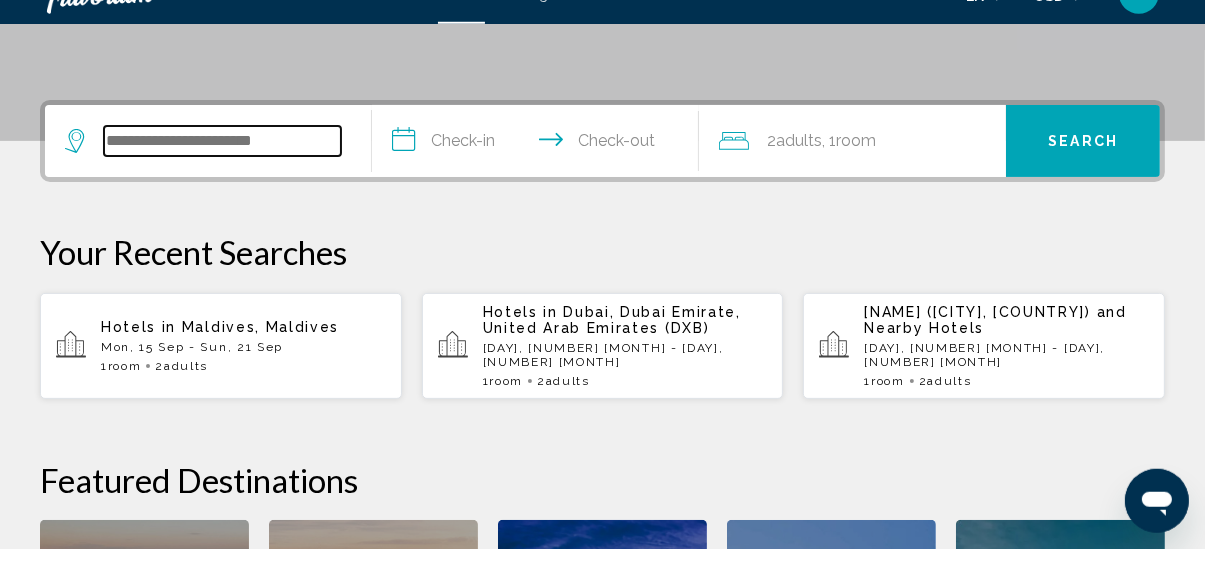 scroll, scrollTop: 493, scrollLeft: 0, axis: vertical 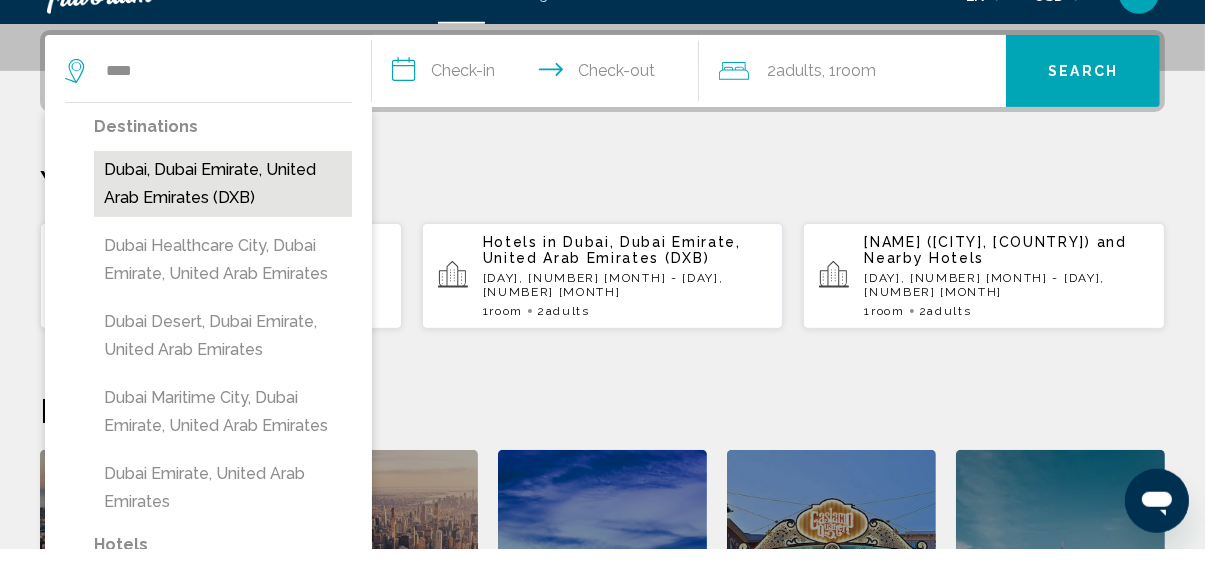 click on "Dubai, Dubai Emirate, United Arab Emirates (DXB)" at bounding box center (223, 220) 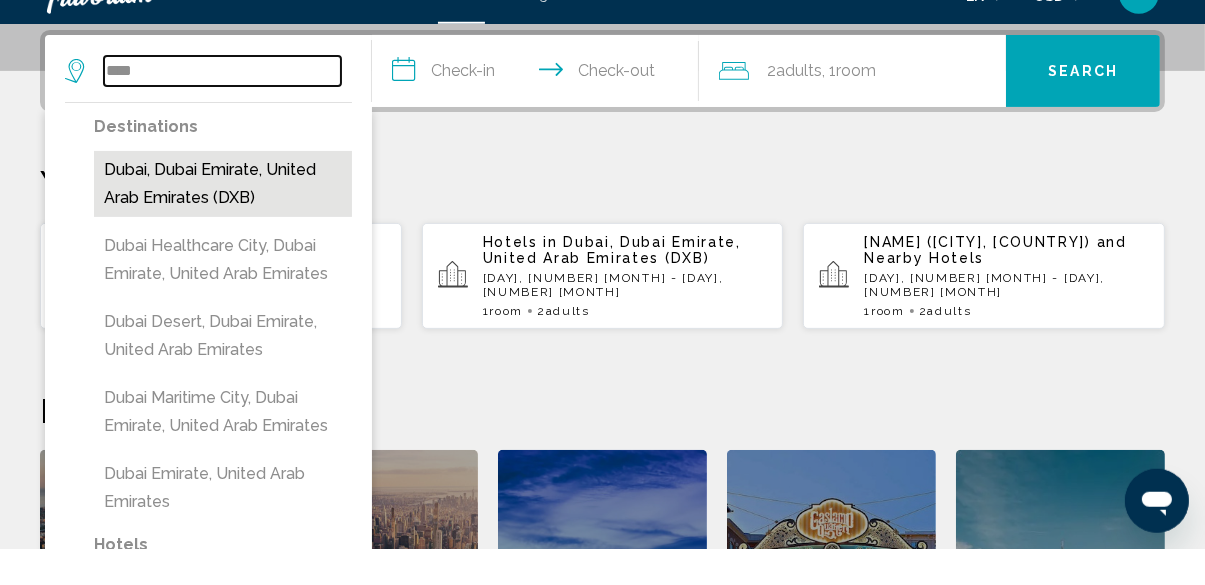 type on "**********" 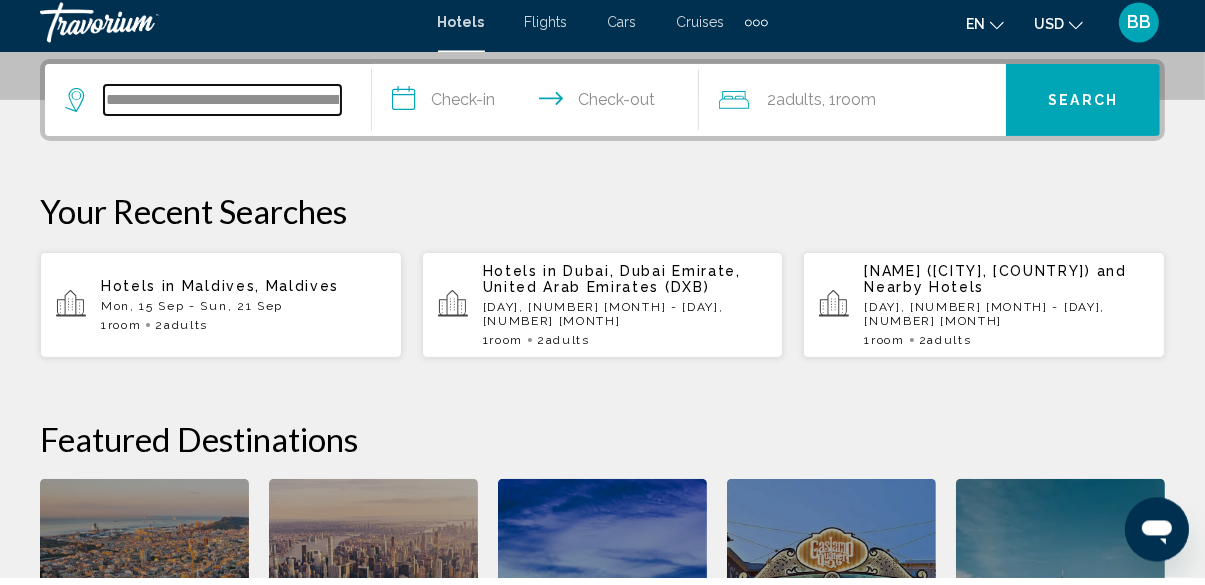 scroll, scrollTop: 493, scrollLeft: 0, axis: vertical 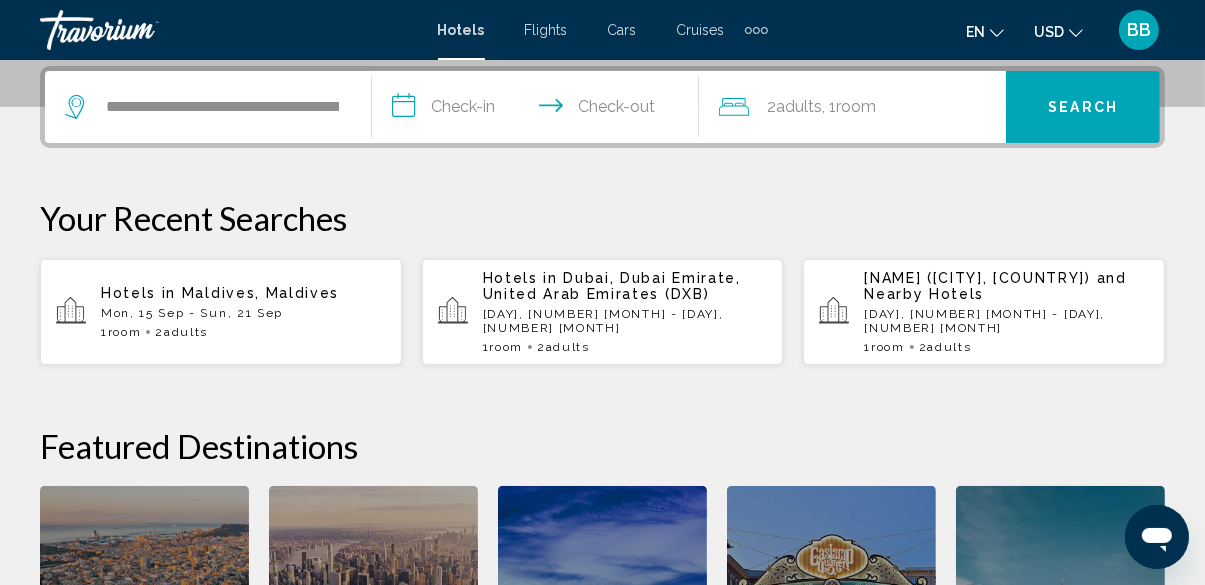 click on "**********" at bounding box center [539, 110] 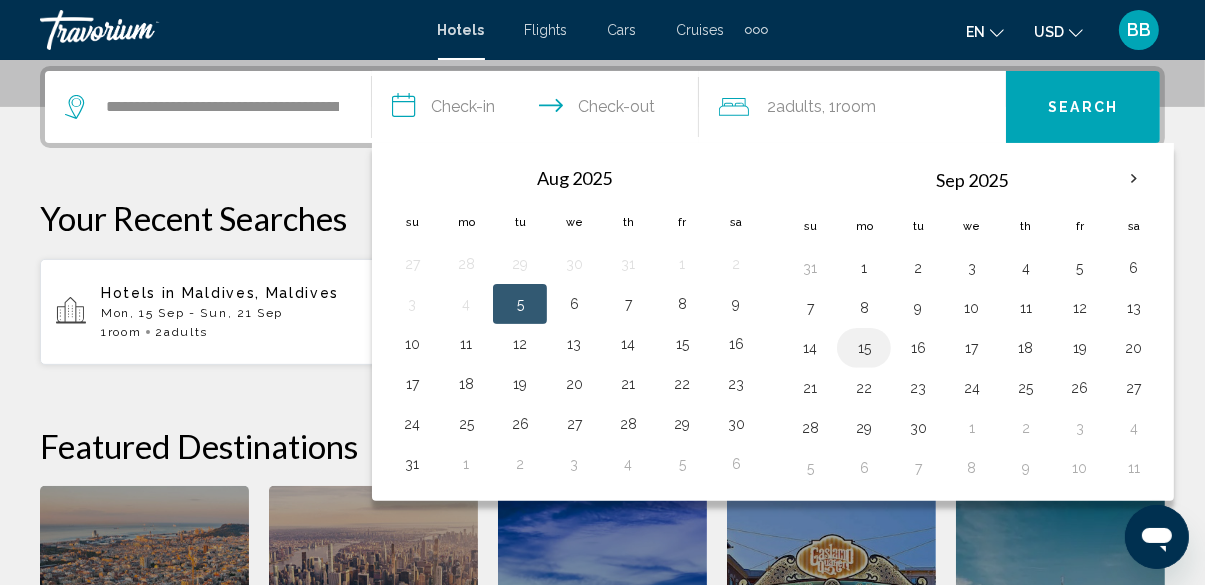 click on "15" at bounding box center [864, 348] 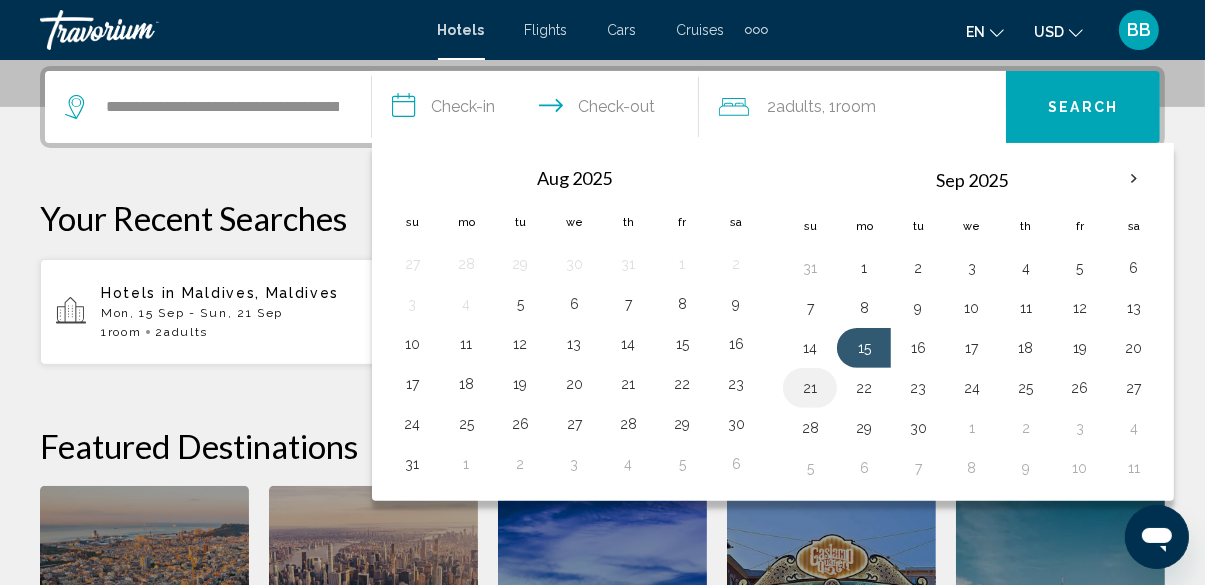 click on "21" at bounding box center (810, 388) 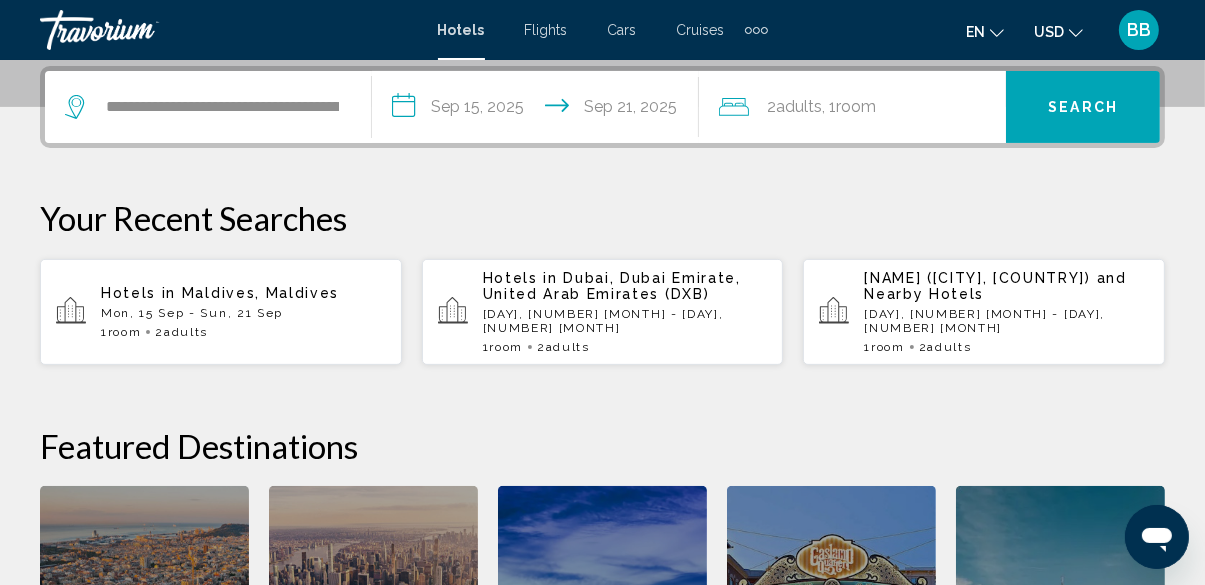click on "Search" at bounding box center (1083, 108) 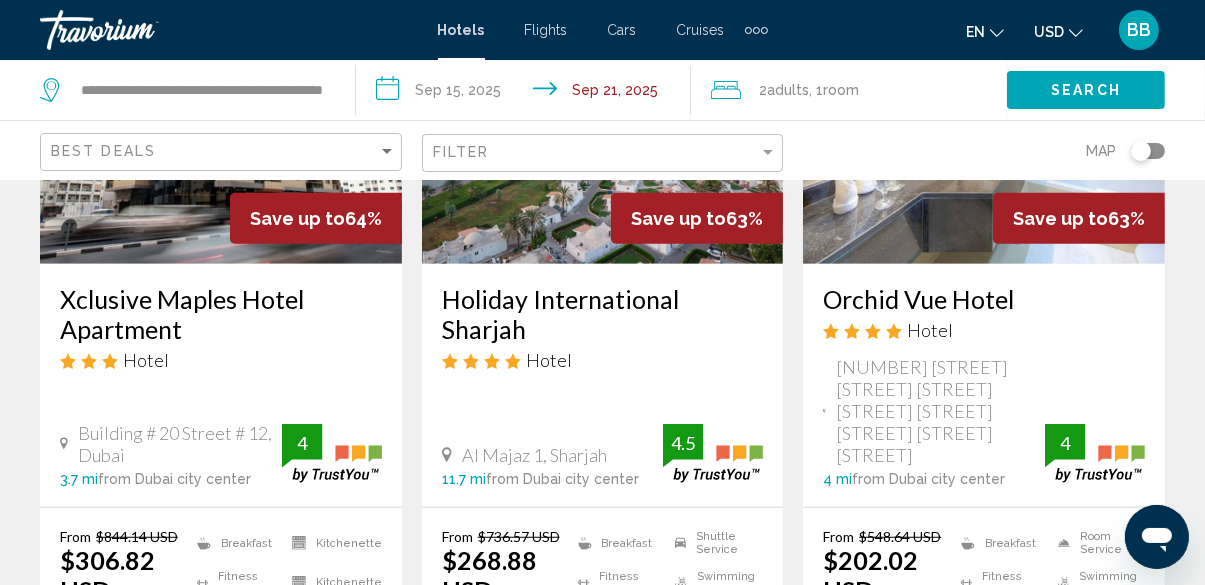 scroll, scrollTop: 1139, scrollLeft: 0, axis: vertical 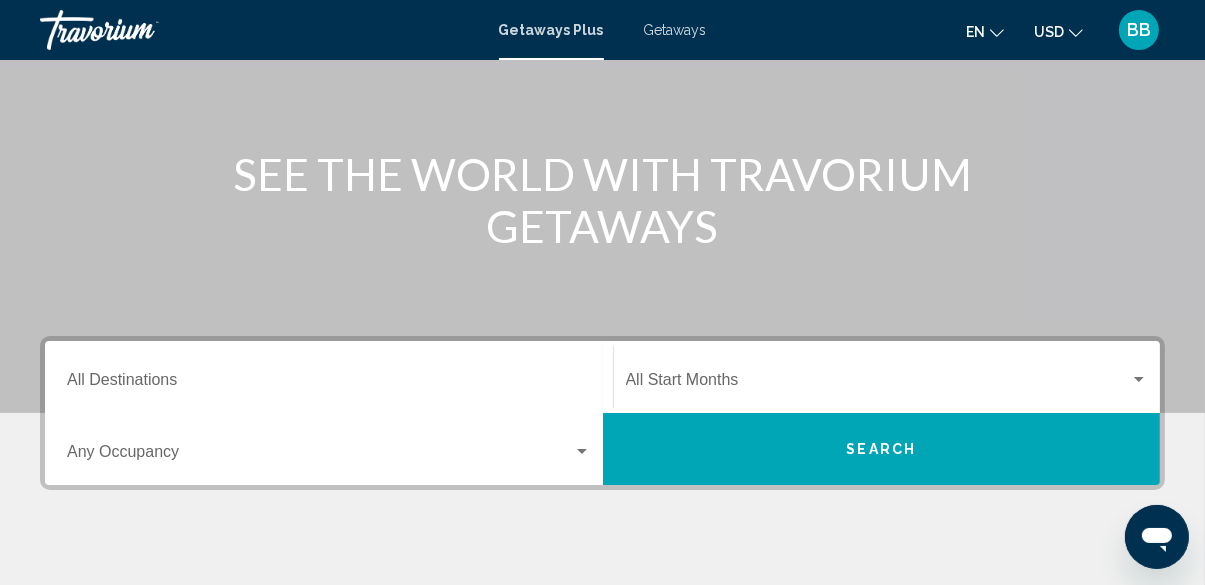 click on "Destination All Destinations" at bounding box center [329, 384] 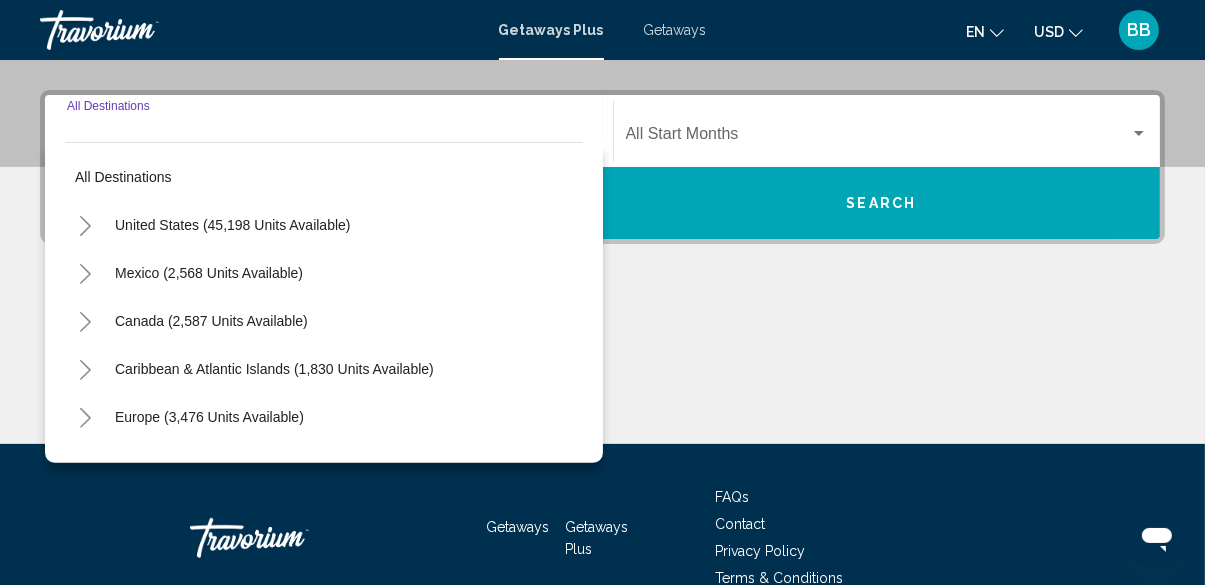 scroll, scrollTop: 440, scrollLeft: 0, axis: vertical 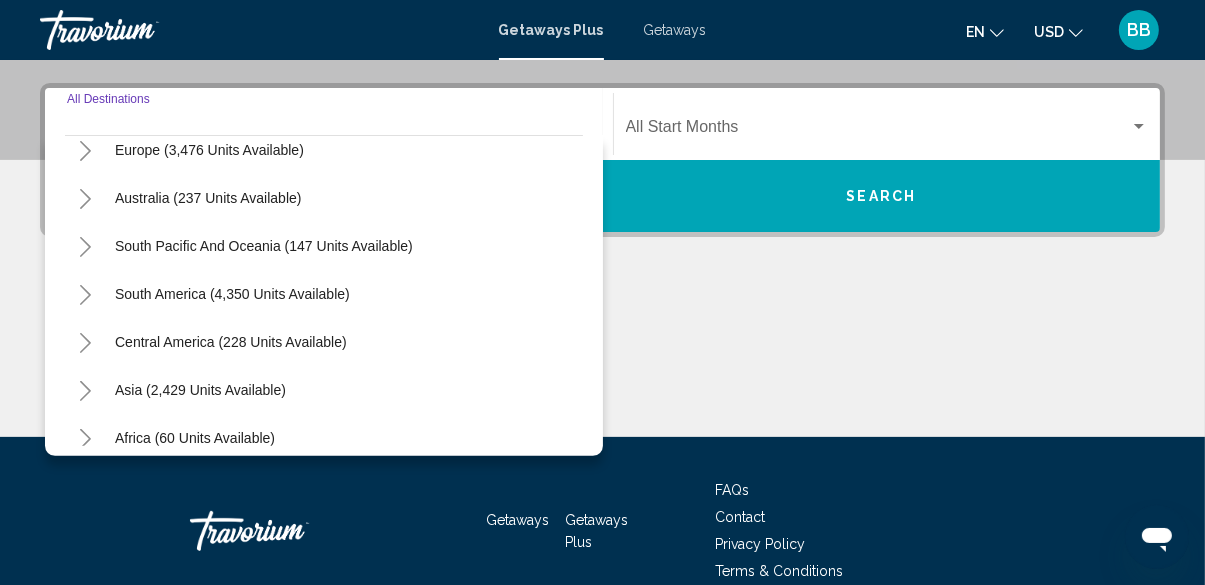 click 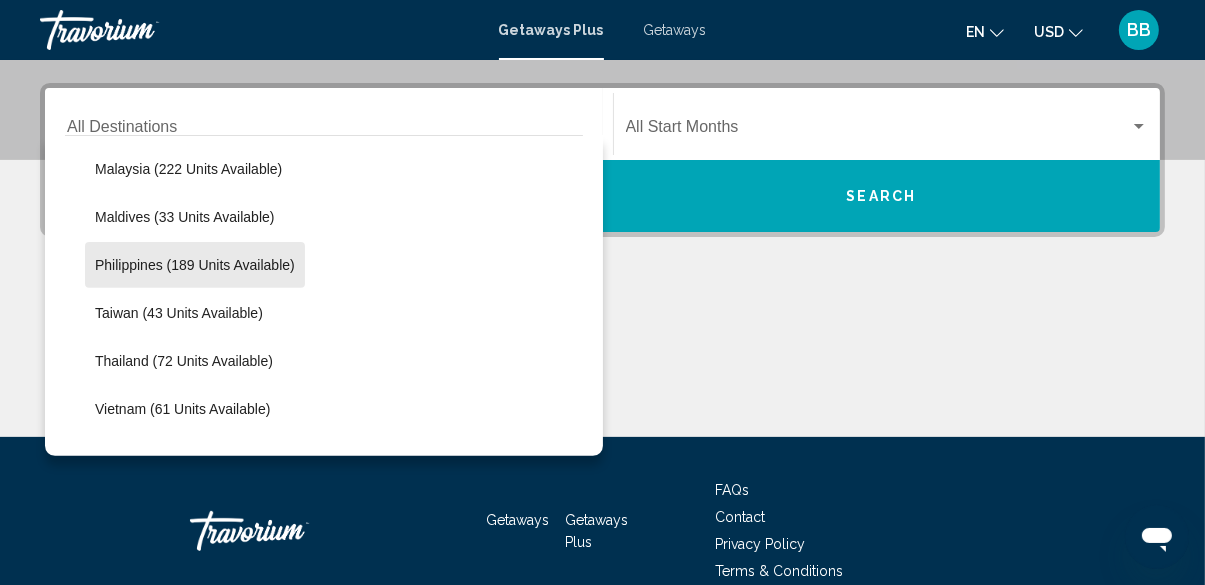 scroll, scrollTop: 722, scrollLeft: 0, axis: vertical 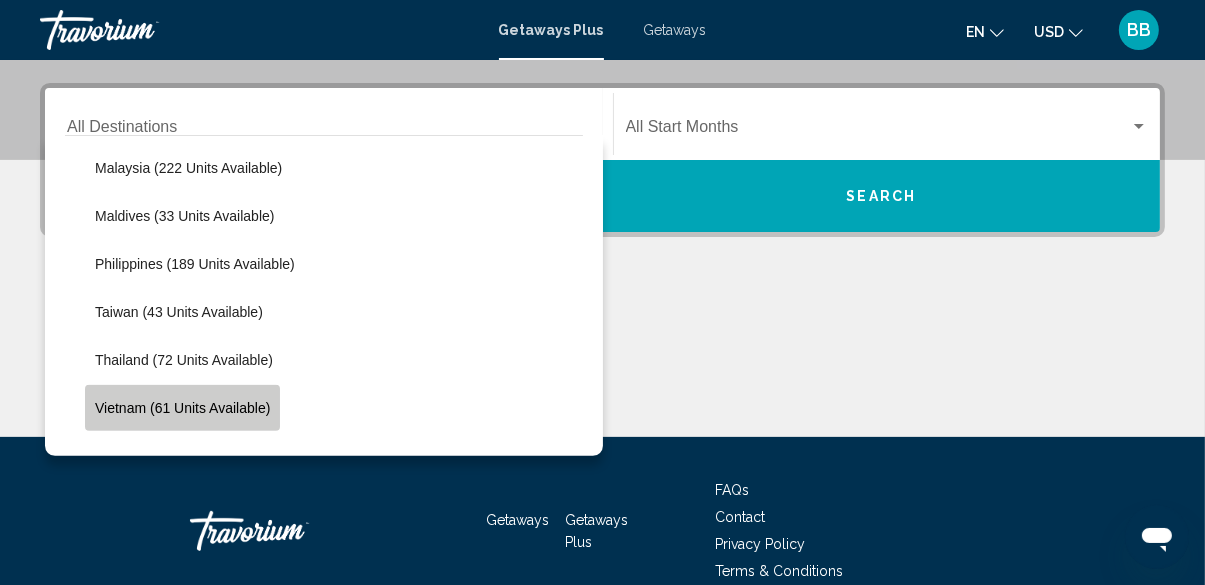 click on "Vietnam (61 units available)" 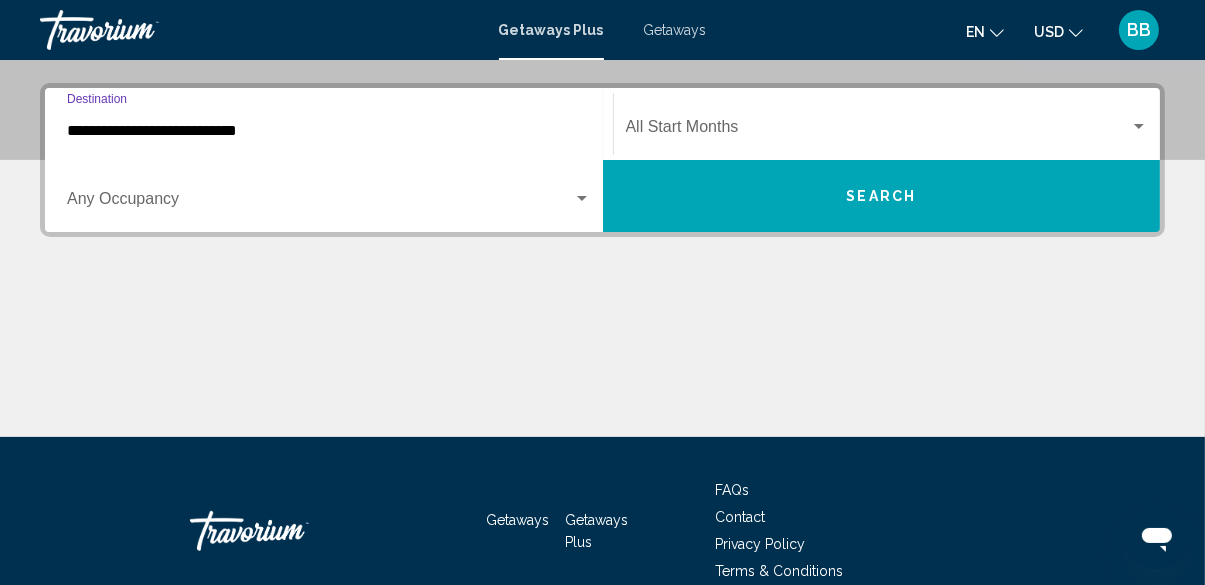 click on "Search" at bounding box center [882, 196] 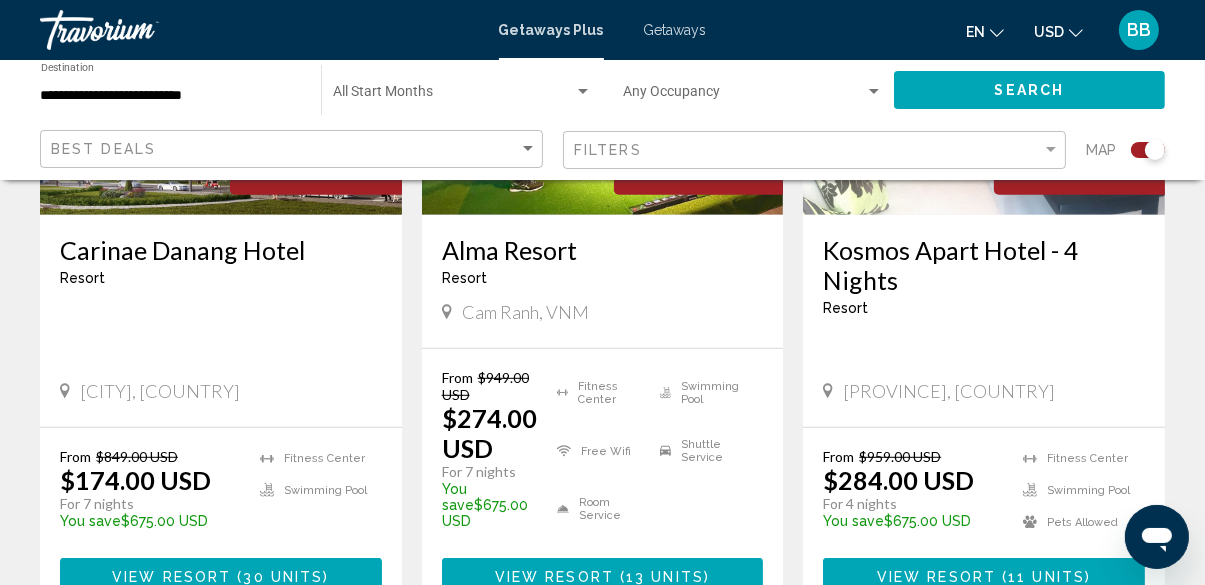 scroll, scrollTop: 994, scrollLeft: 0, axis: vertical 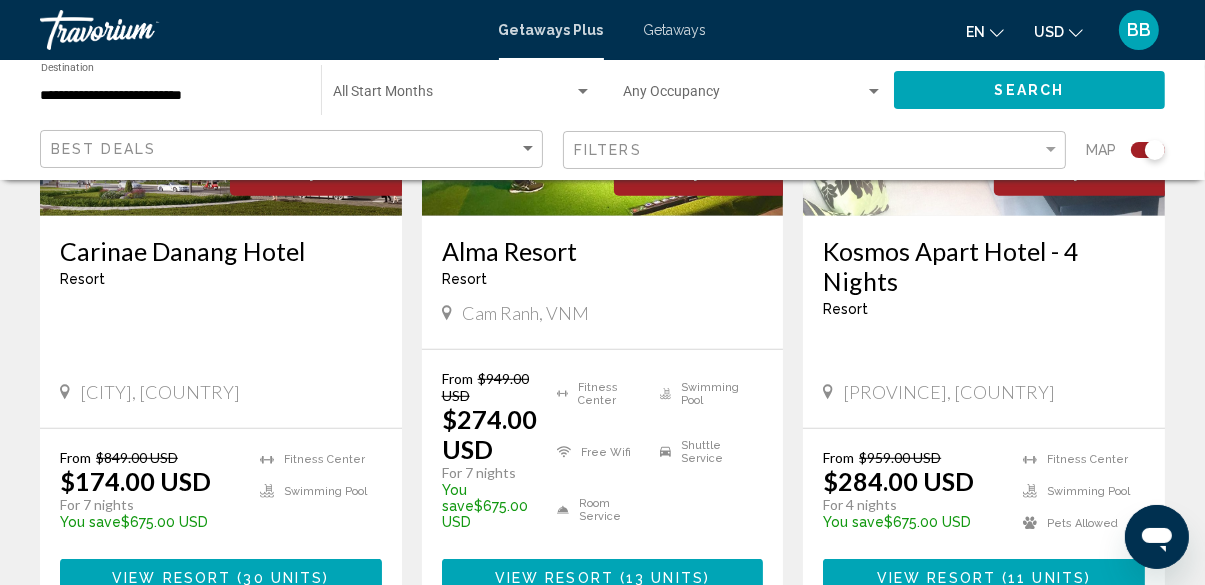 click on "13 units" at bounding box center (665, 578) 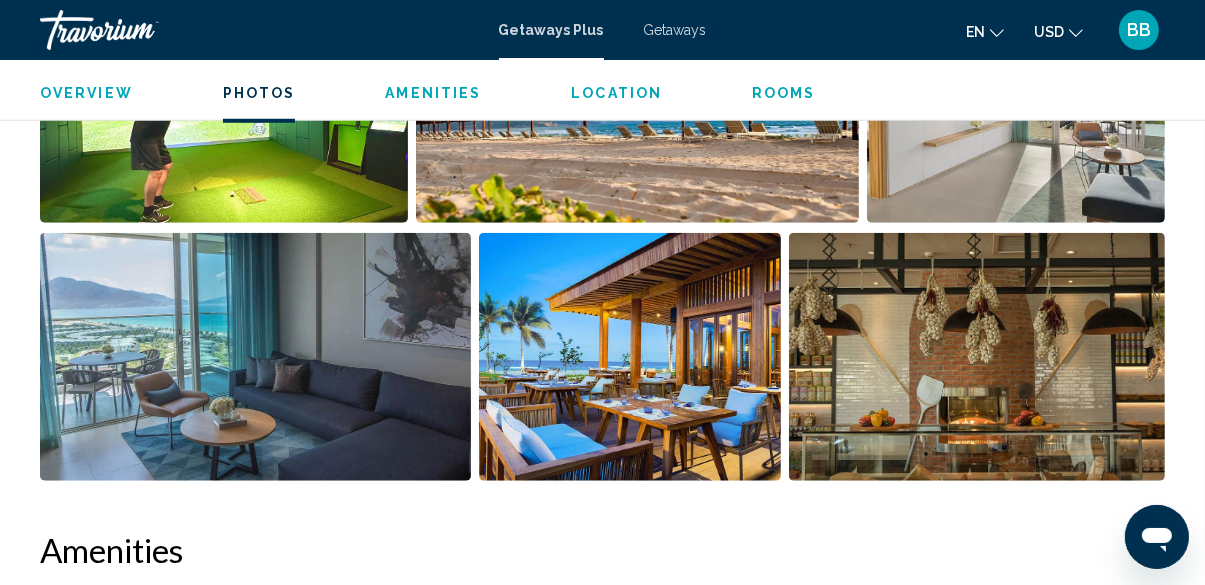 scroll, scrollTop: 1482, scrollLeft: 0, axis: vertical 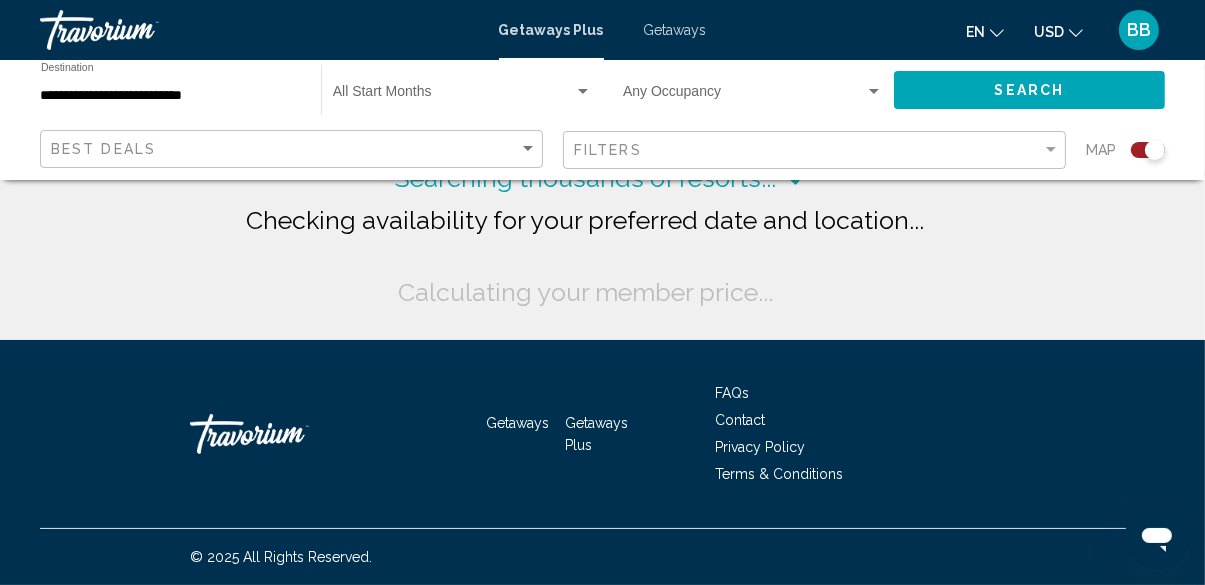 click on "**********" 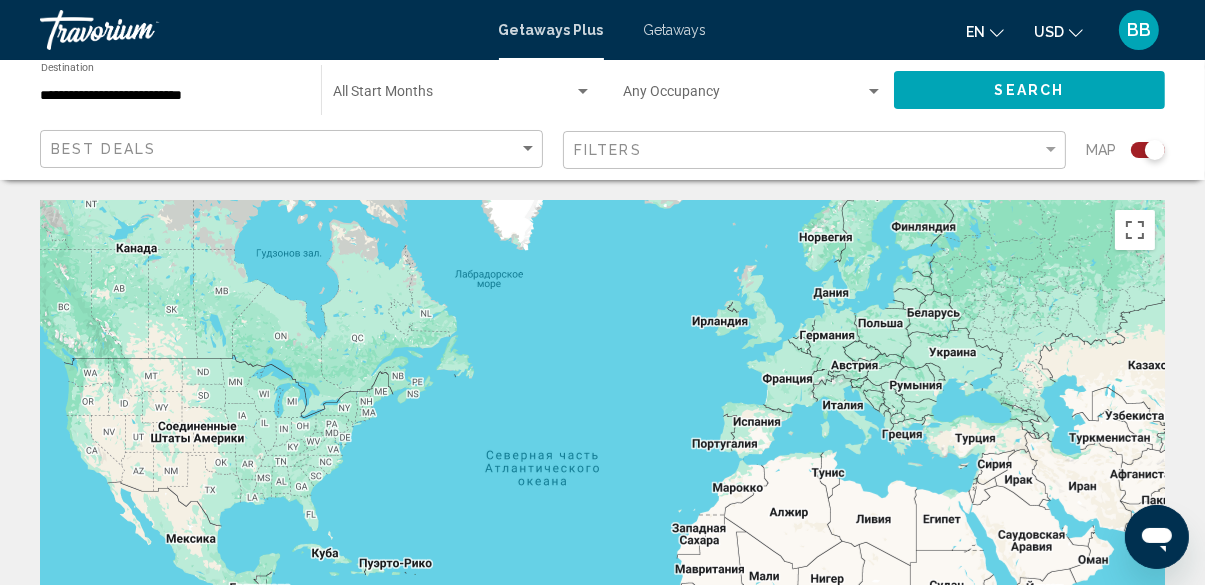 click on "**********" at bounding box center [171, 96] 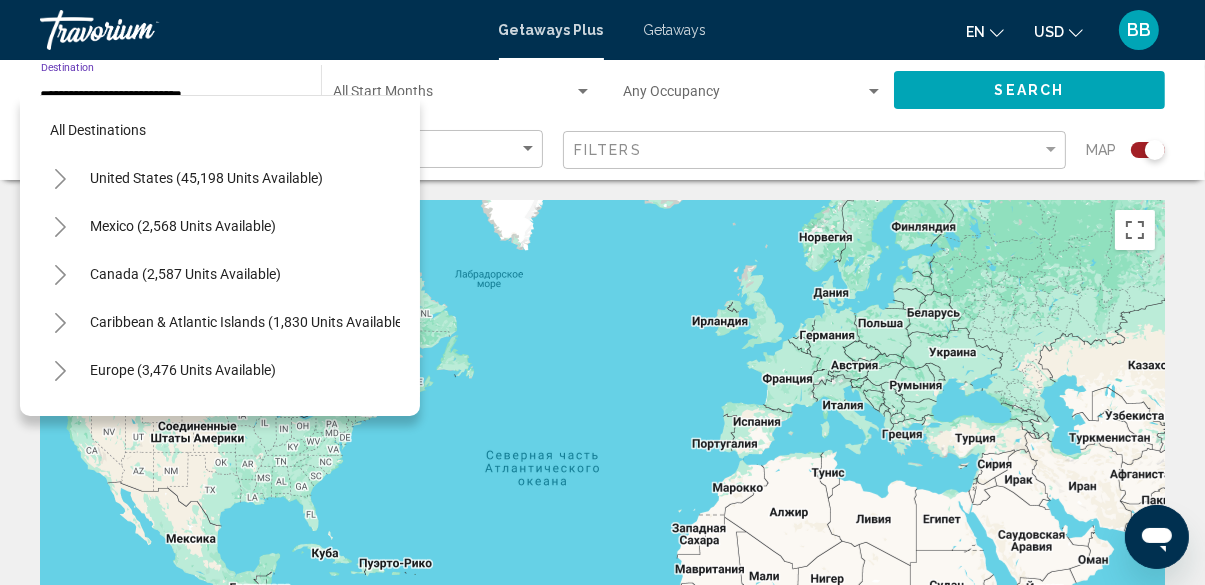 scroll, scrollTop: 803, scrollLeft: 0, axis: vertical 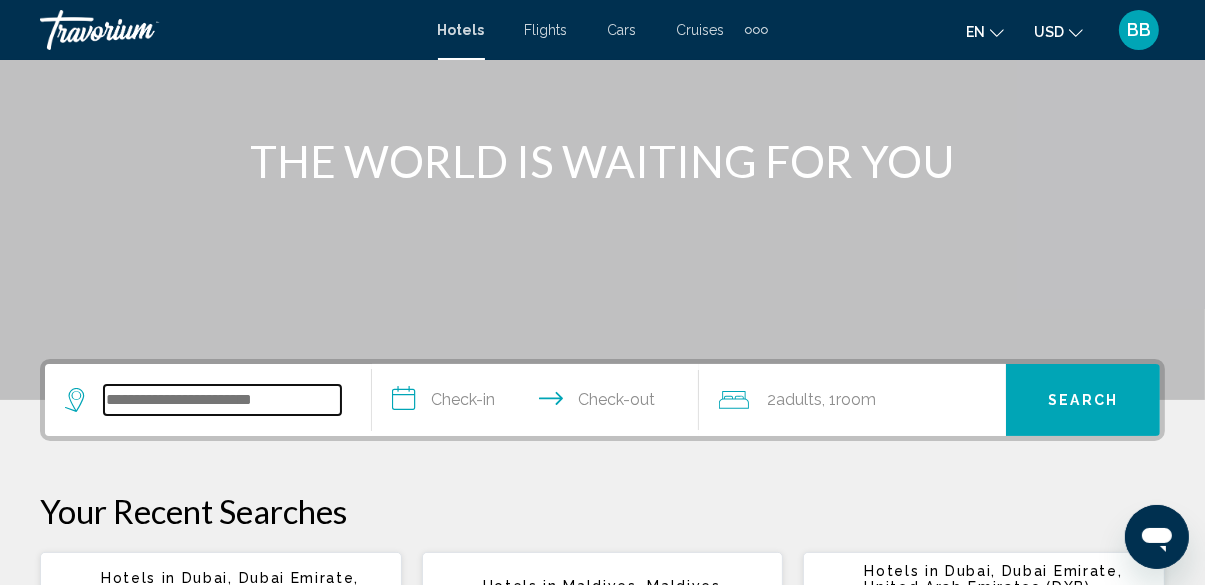 click at bounding box center [222, 400] 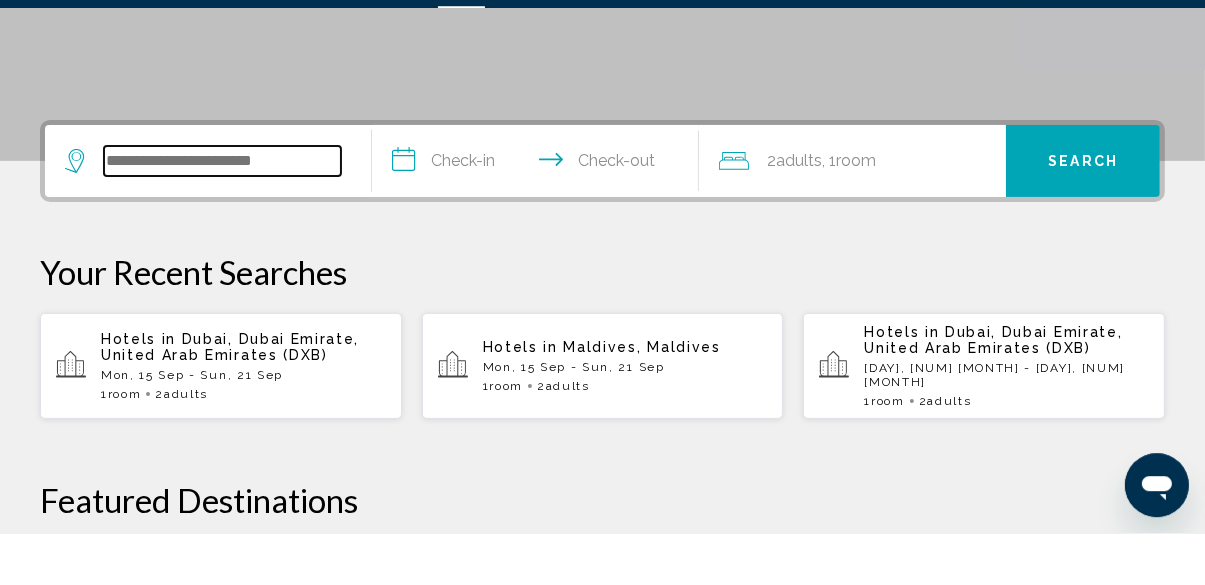 scroll, scrollTop: 493, scrollLeft: 0, axis: vertical 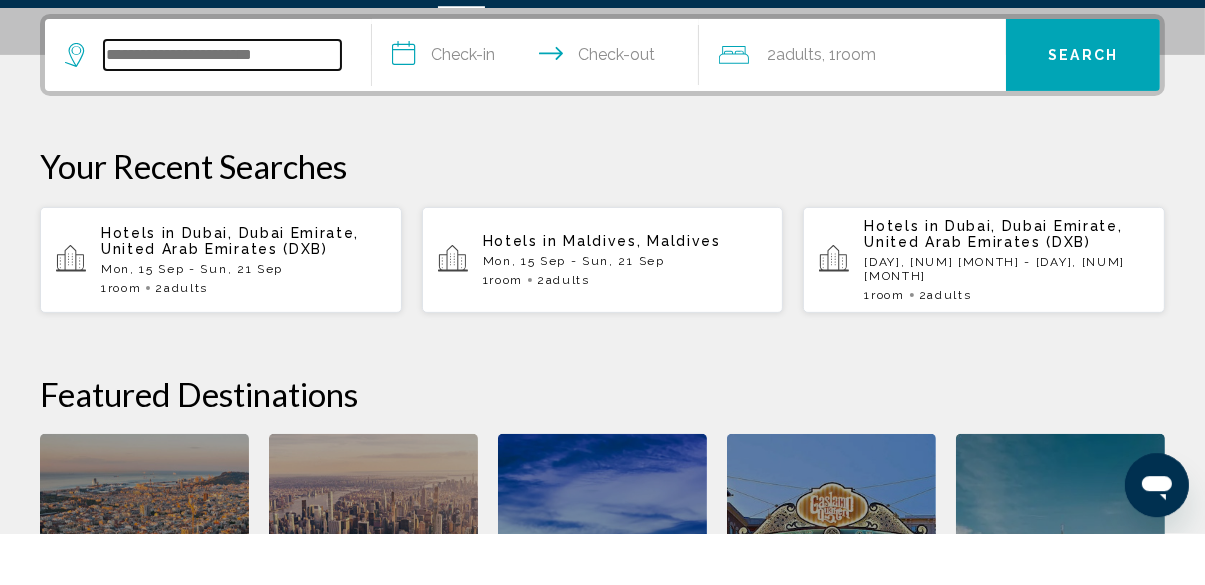 click at bounding box center (222, 107) 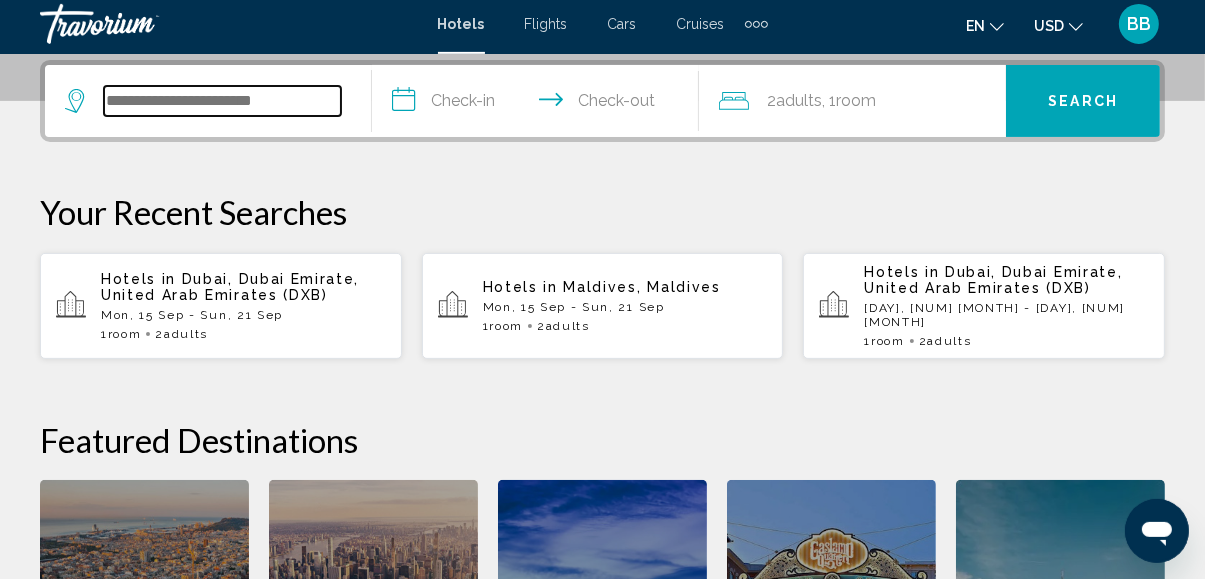 scroll, scrollTop: 493, scrollLeft: 0, axis: vertical 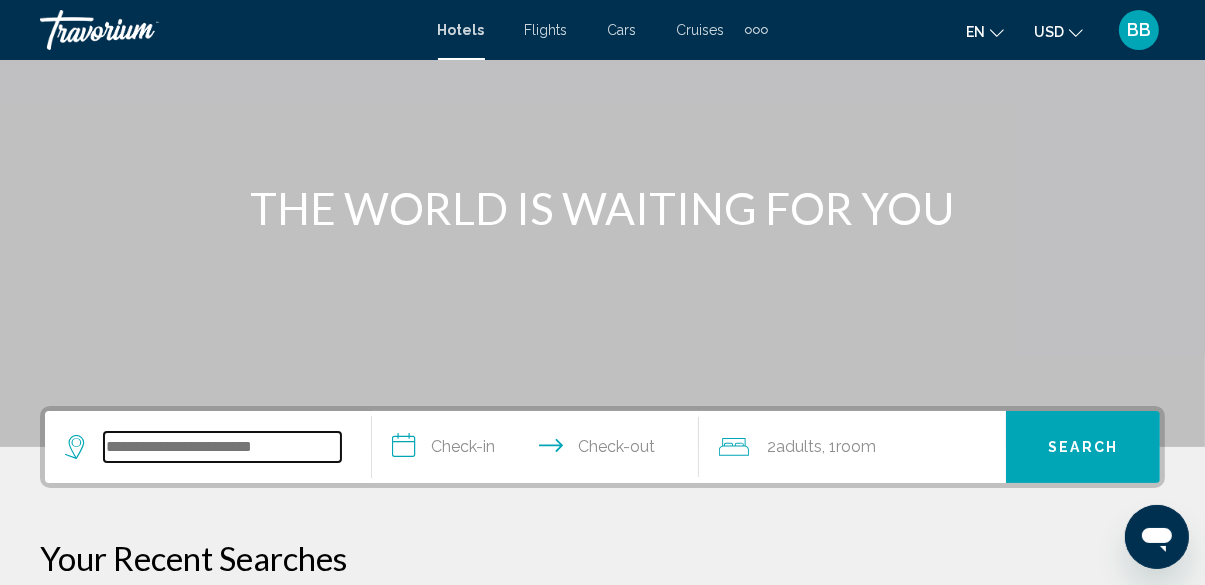 click at bounding box center (222, 447) 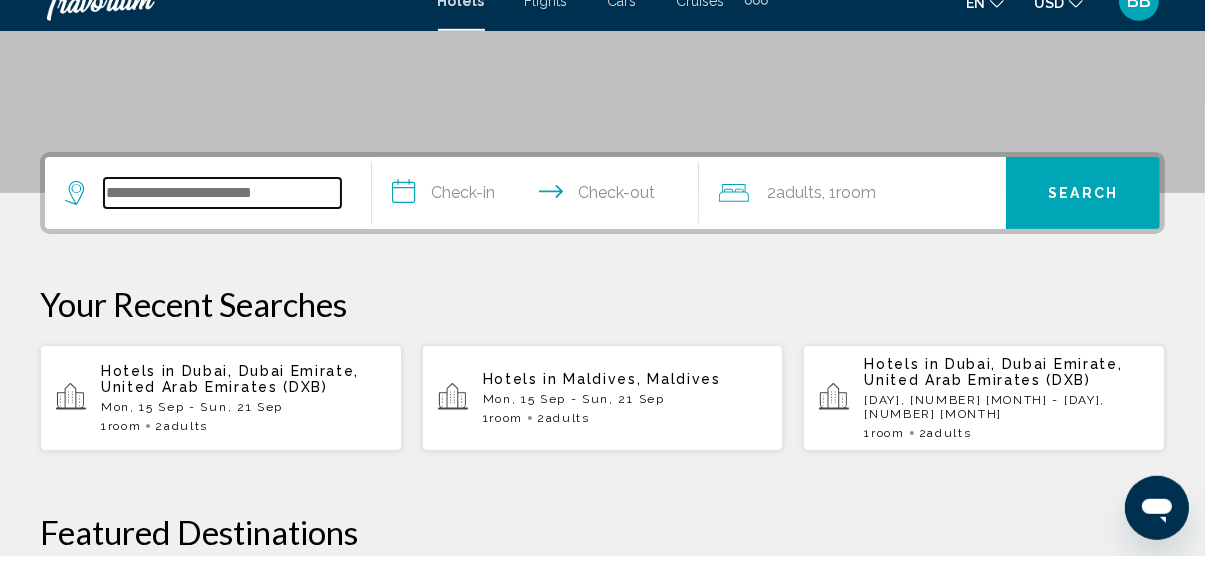 scroll, scrollTop: 493, scrollLeft: 0, axis: vertical 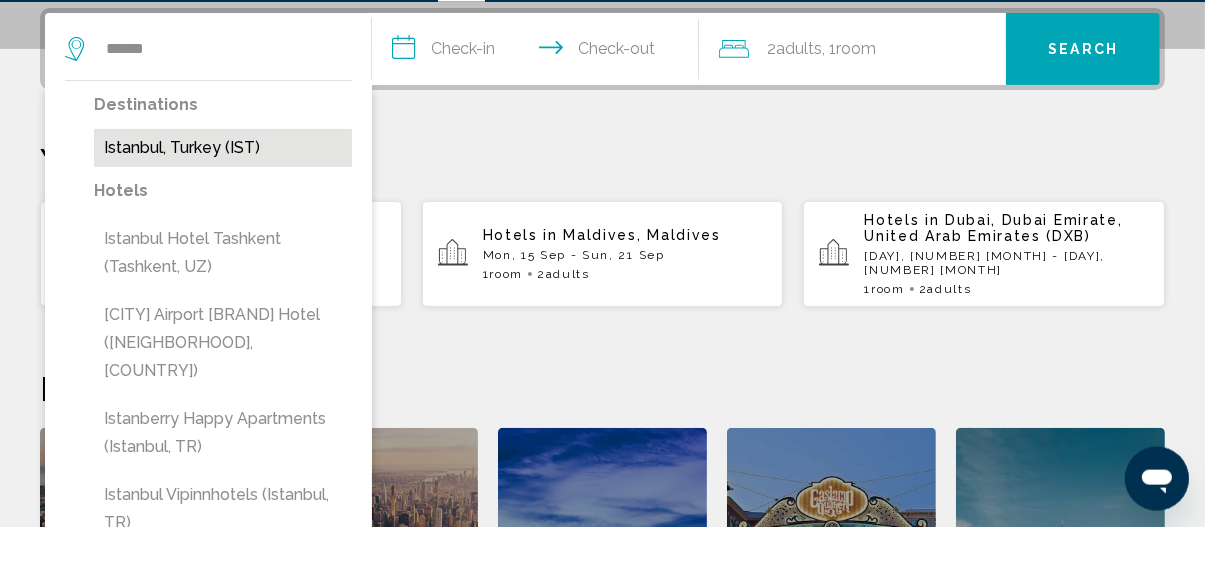 click on "Istanbul, Turkey (IST)" at bounding box center (223, 206) 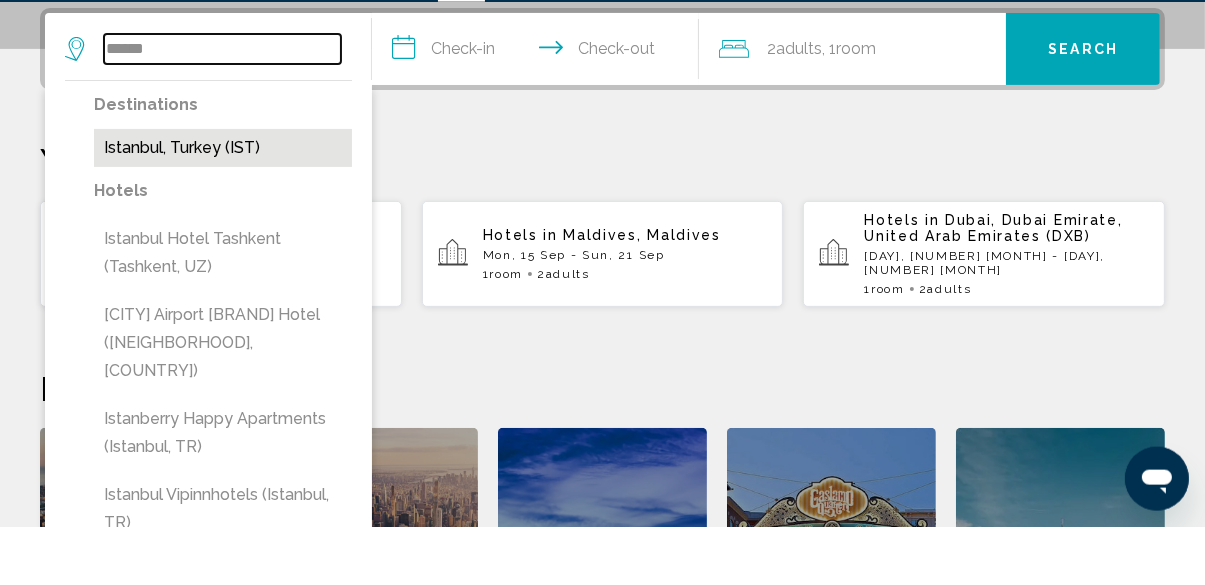 type on "**********" 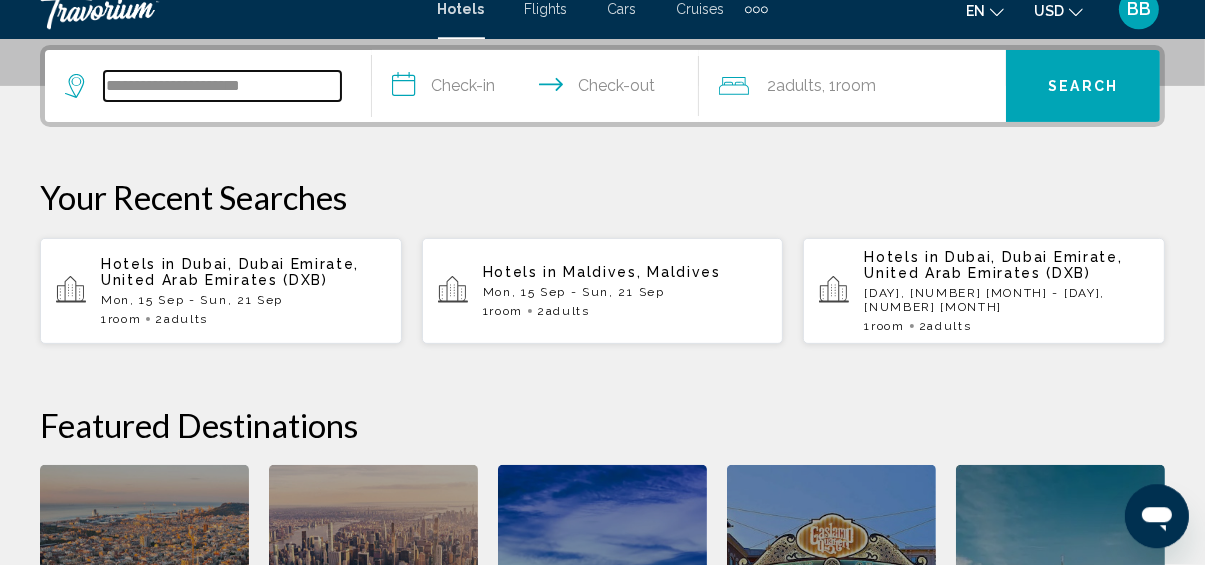 scroll, scrollTop: 493, scrollLeft: 0, axis: vertical 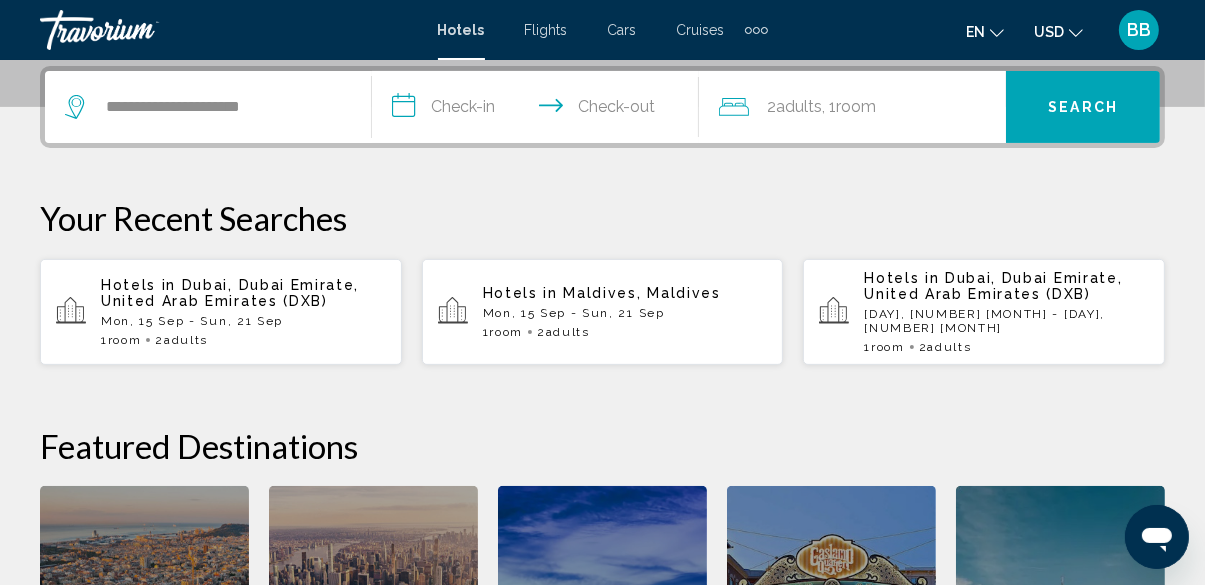 click on "**********" at bounding box center (539, 110) 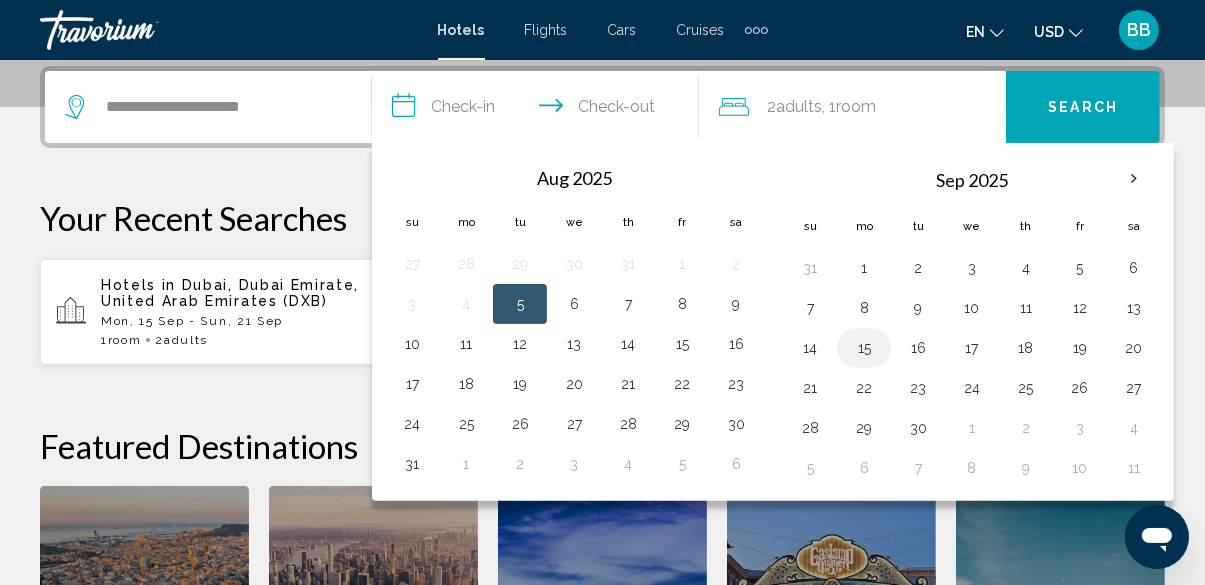click on "15" at bounding box center [864, 348] 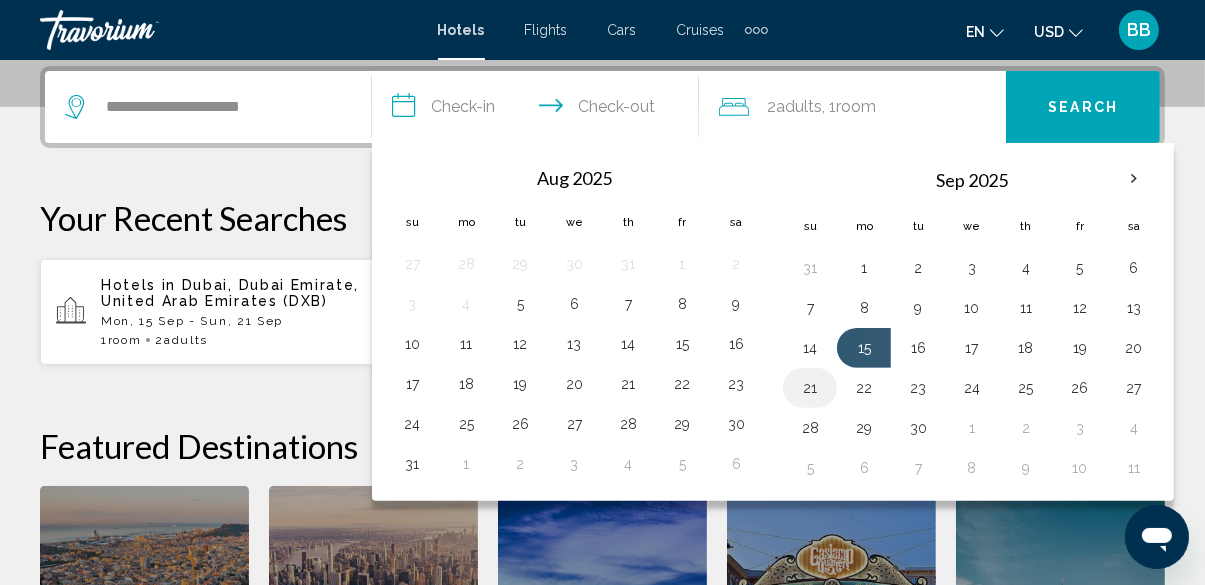 click on "21" at bounding box center [810, 388] 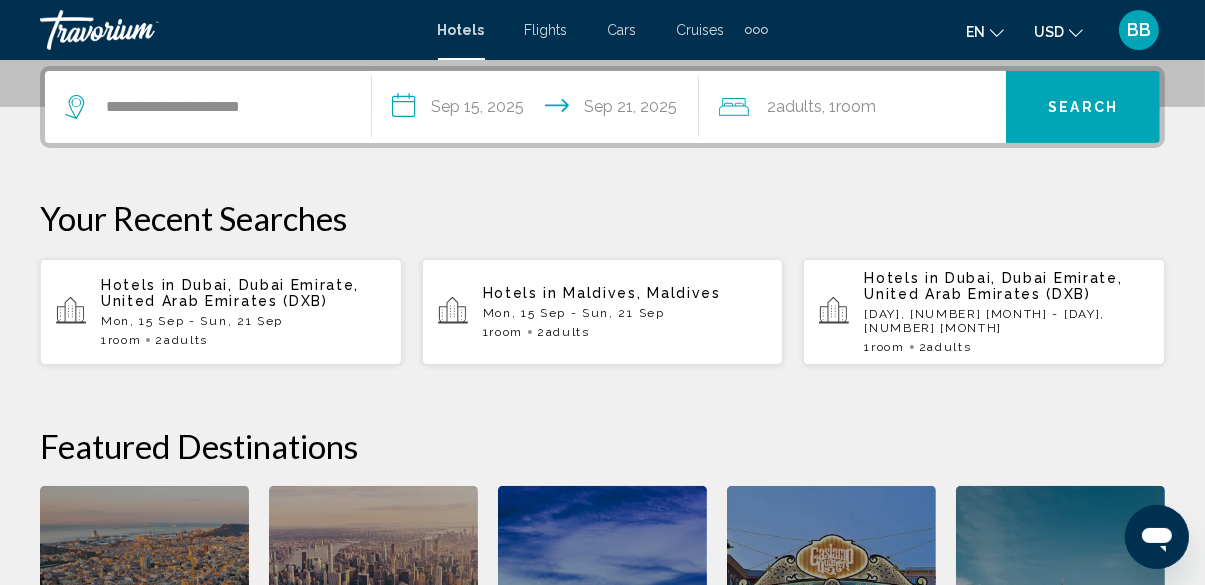 click on "Search" at bounding box center (1083, 108) 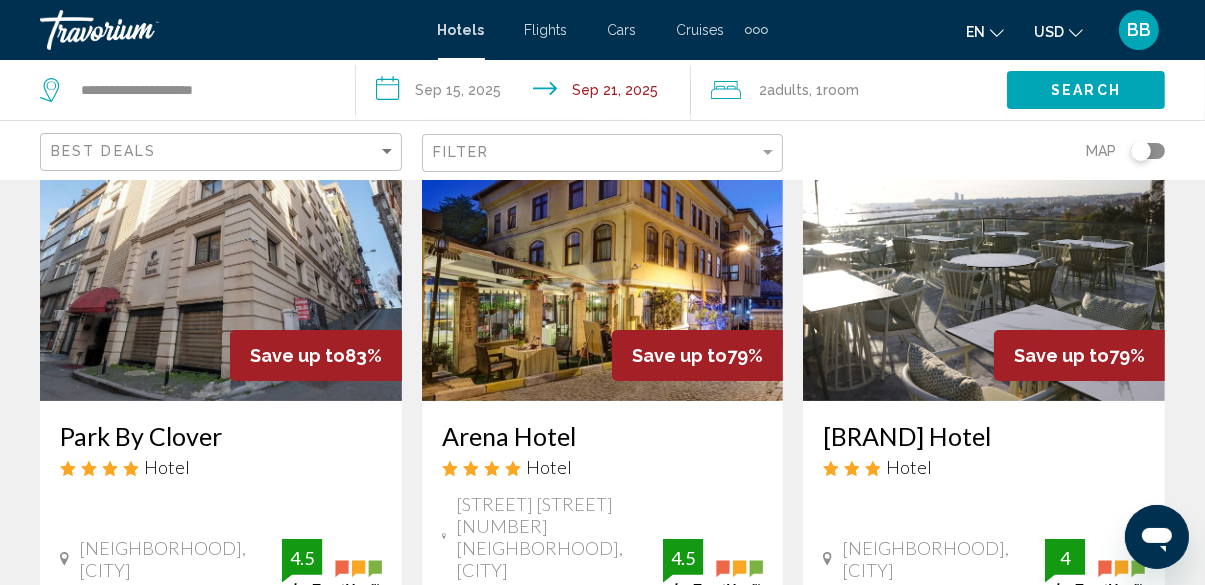 scroll, scrollTop: 0, scrollLeft: 0, axis: both 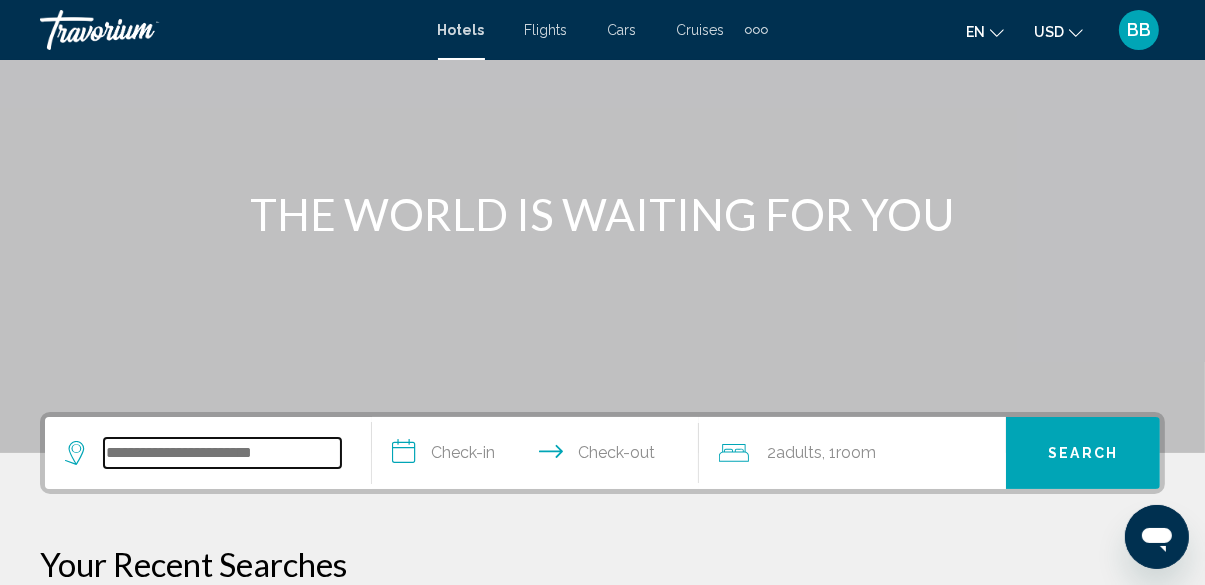 click at bounding box center [222, 453] 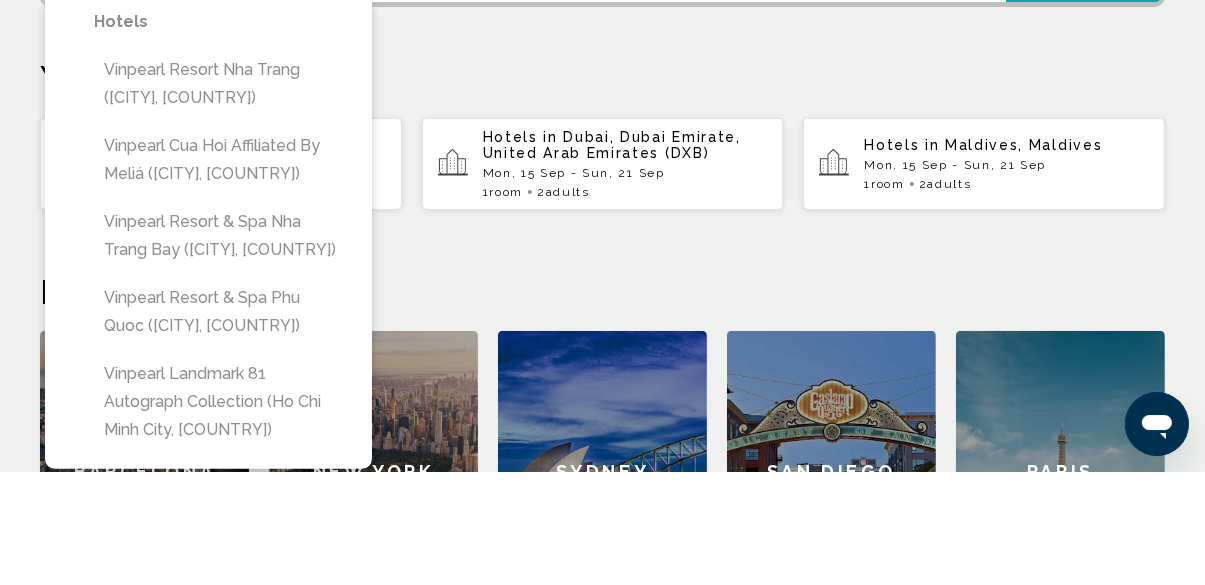 scroll, scrollTop: 521, scrollLeft: 0, axis: vertical 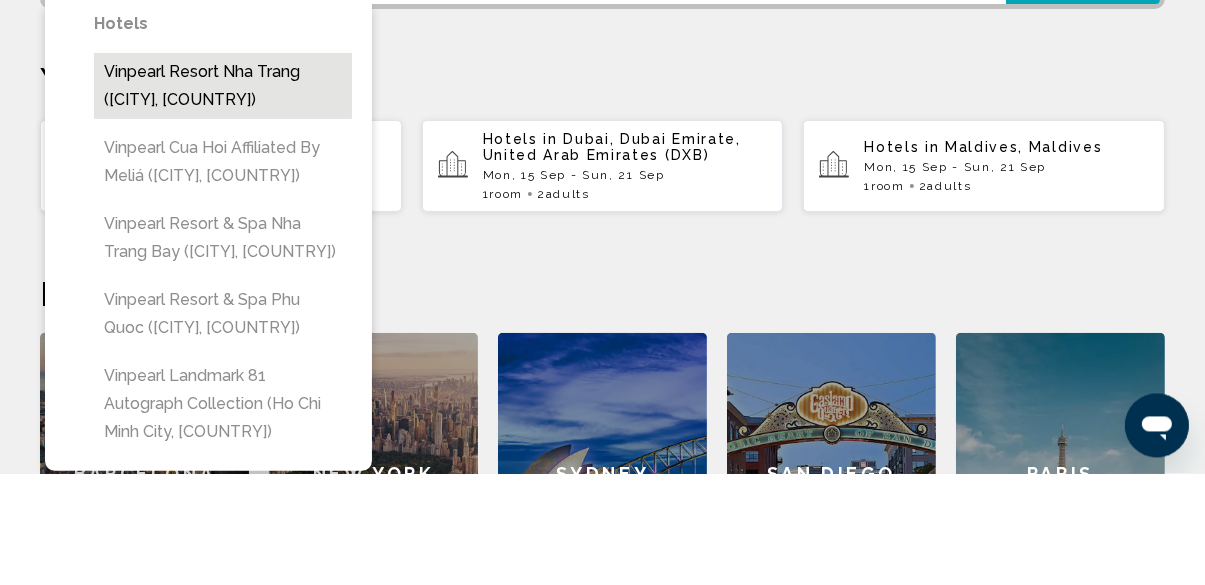 click on "[BRAND] Resort [CITY] ([CITY], [COUNTRY])" at bounding box center [223, 197] 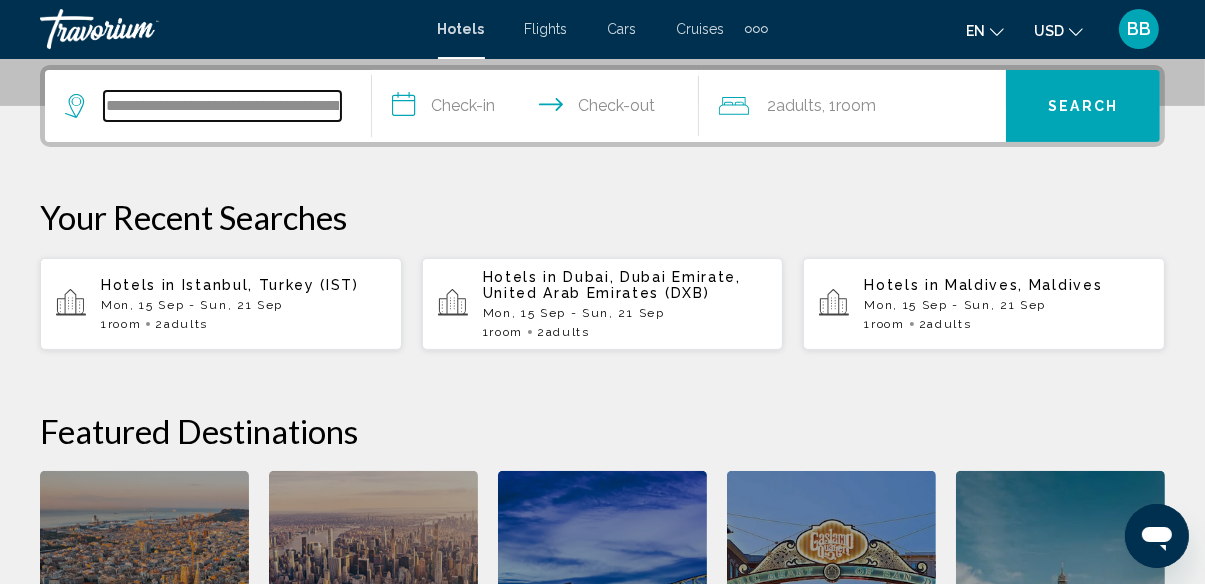 scroll, scrollTop: 493, scrollLeft: 0, axis: vertical 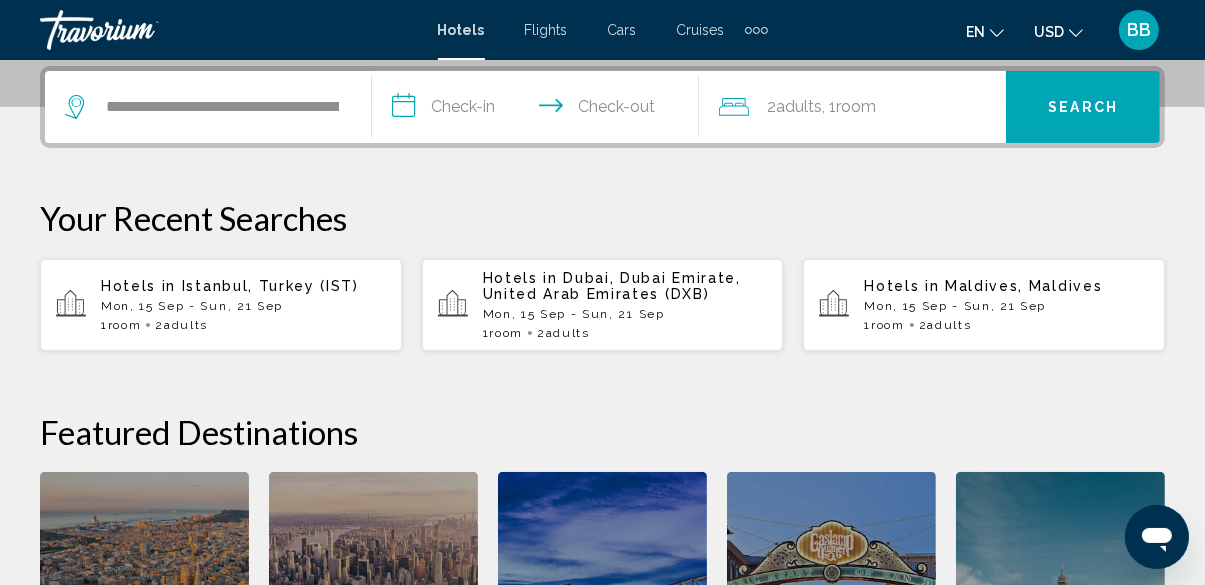 click on "**********" at bounding box center (539, 110) 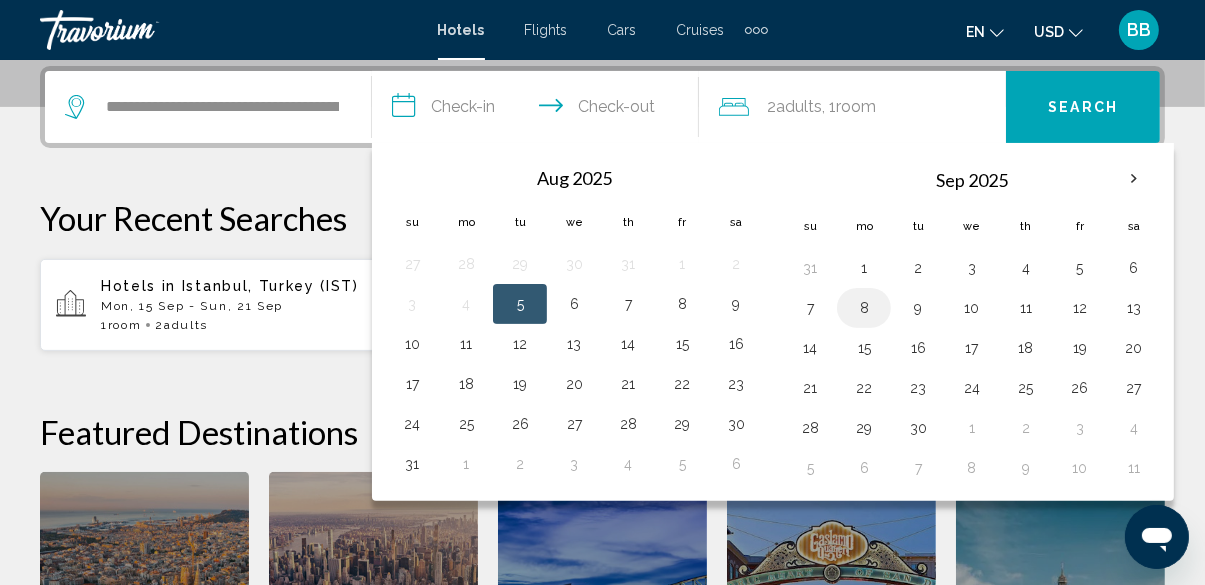 click on "8" at bounding box center (864, 308) 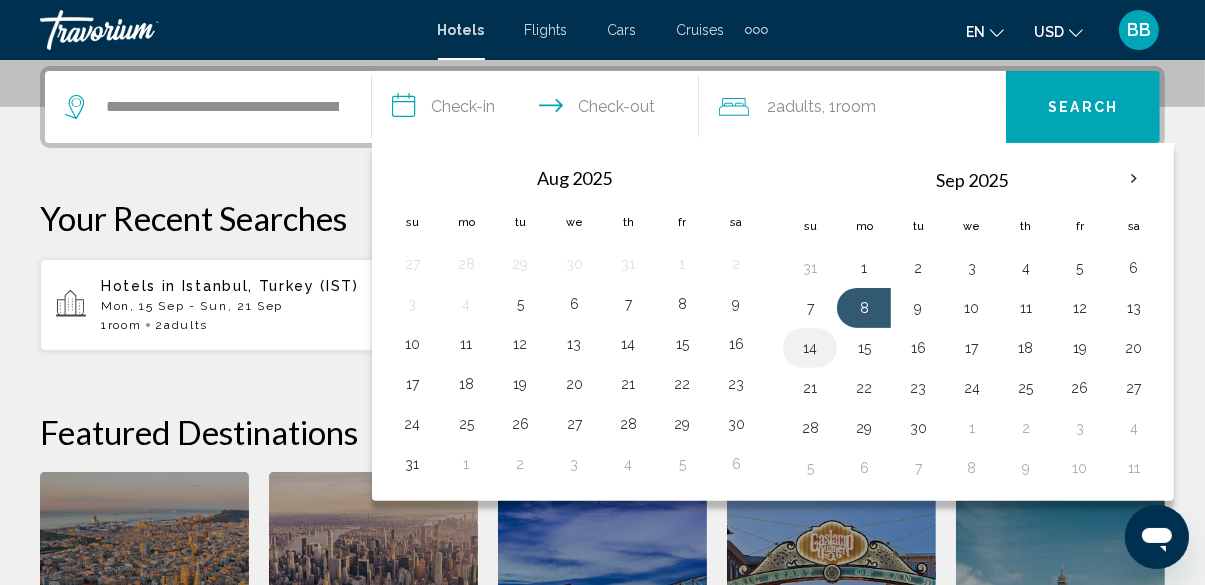 click on "14" at bounding box center (810, 348) 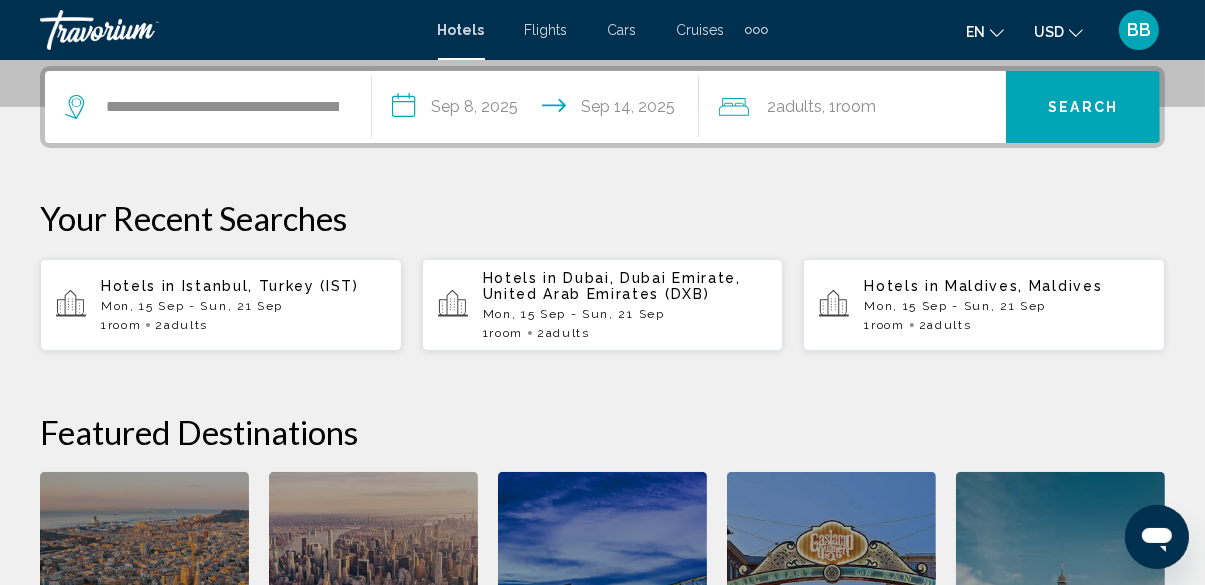 click on "Search" at bounding box center [1083, 108] 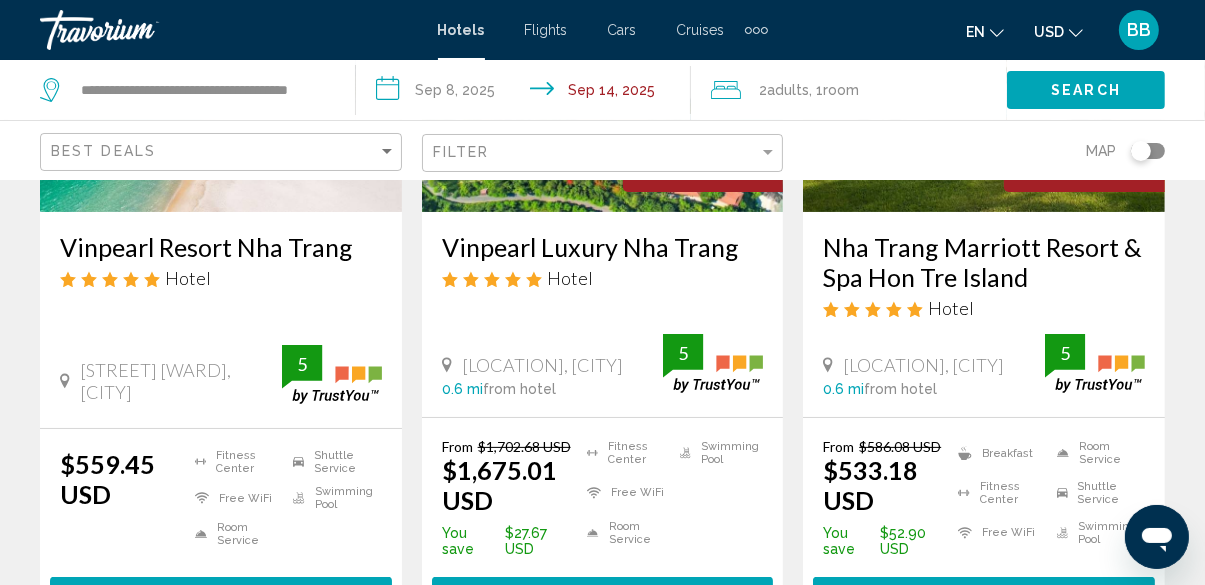 scroll, scrollTop: 364, scrollLeft: 0, axis: vertical 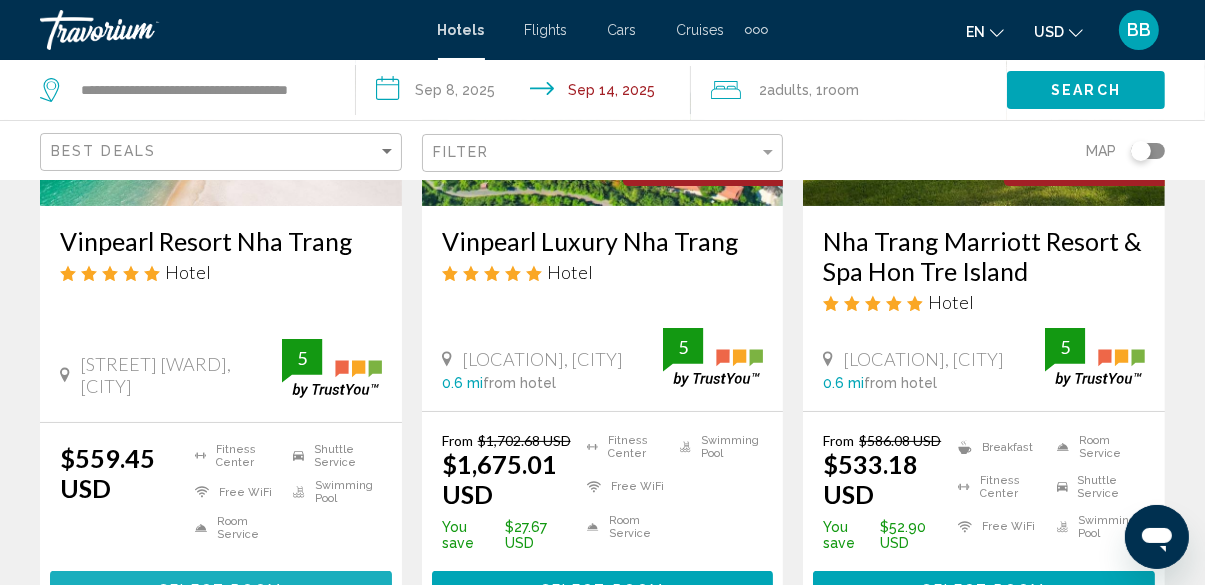 click on "Select Room" at bounding box center (221, 589) 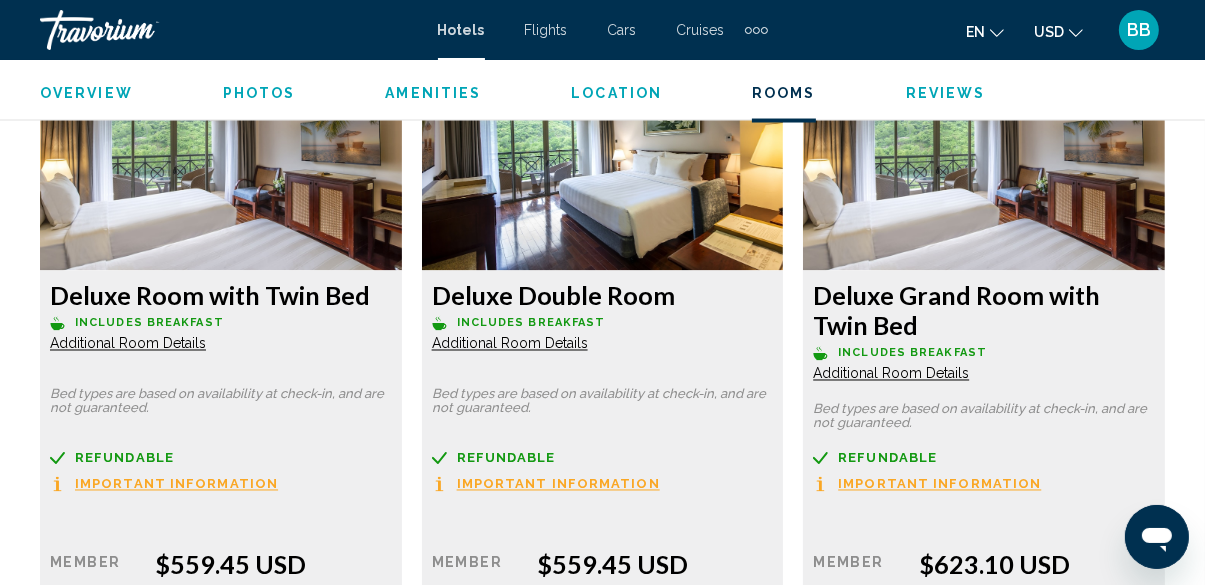 scroll, scrollTop: 3161, scrollLeft: 0, axis: vertical 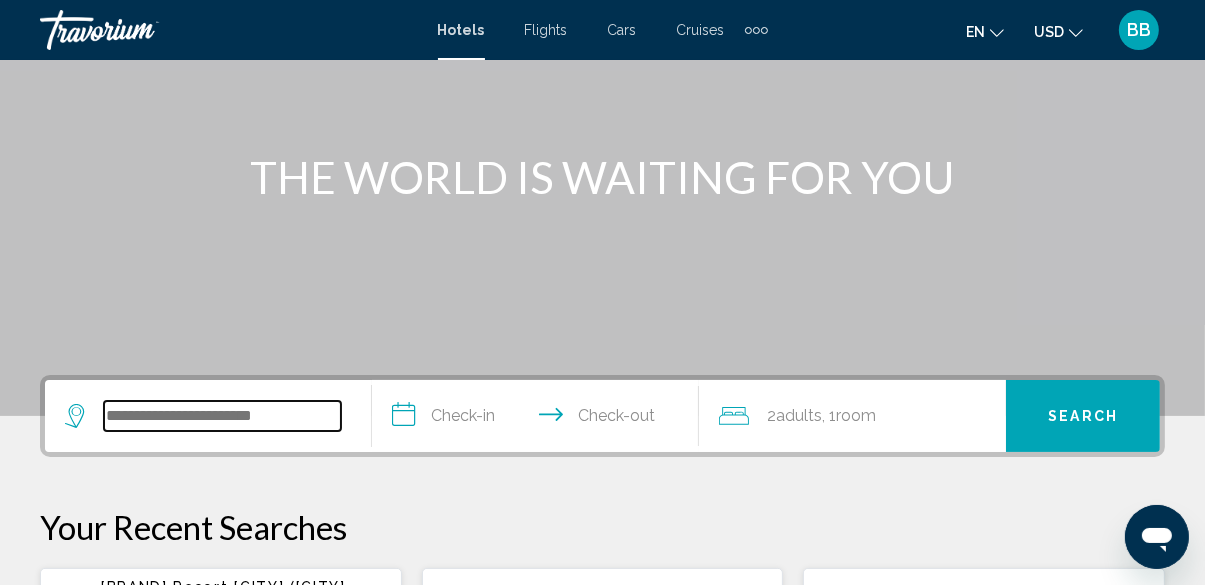 click at bounding box center (222, 416) 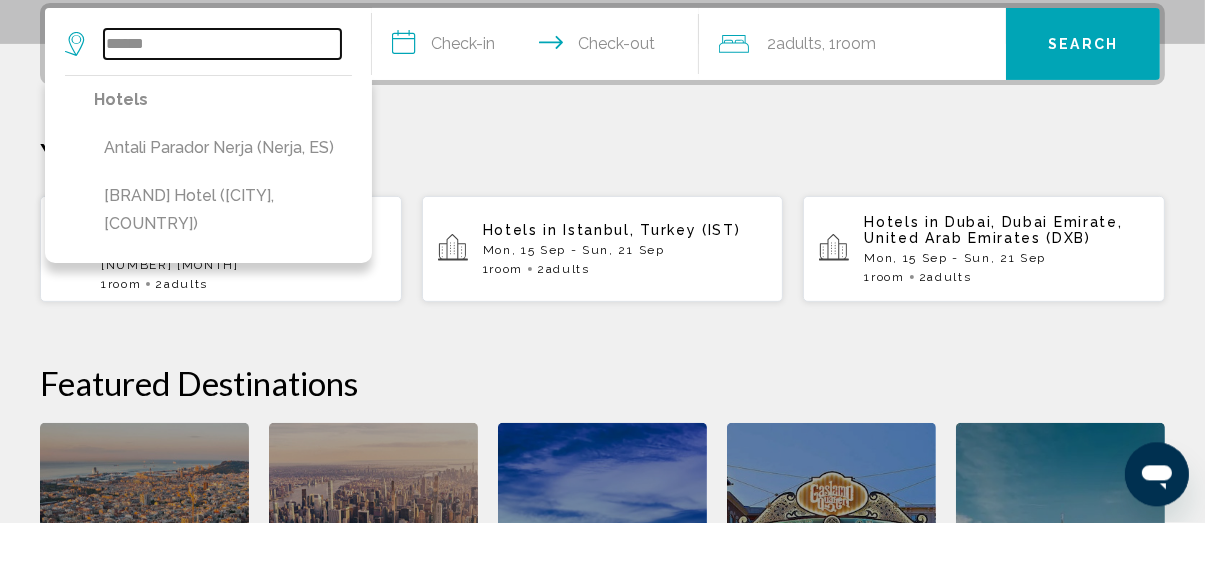 scroll, scrollTop: 493, scrollLeft: 0, axis: vertical 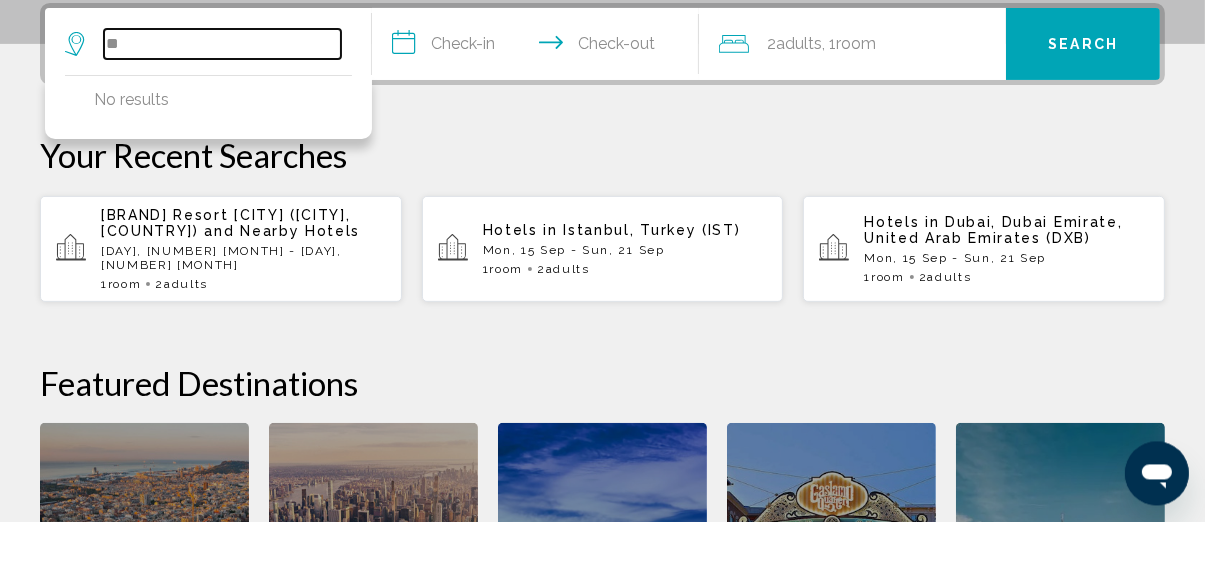 type on "*" 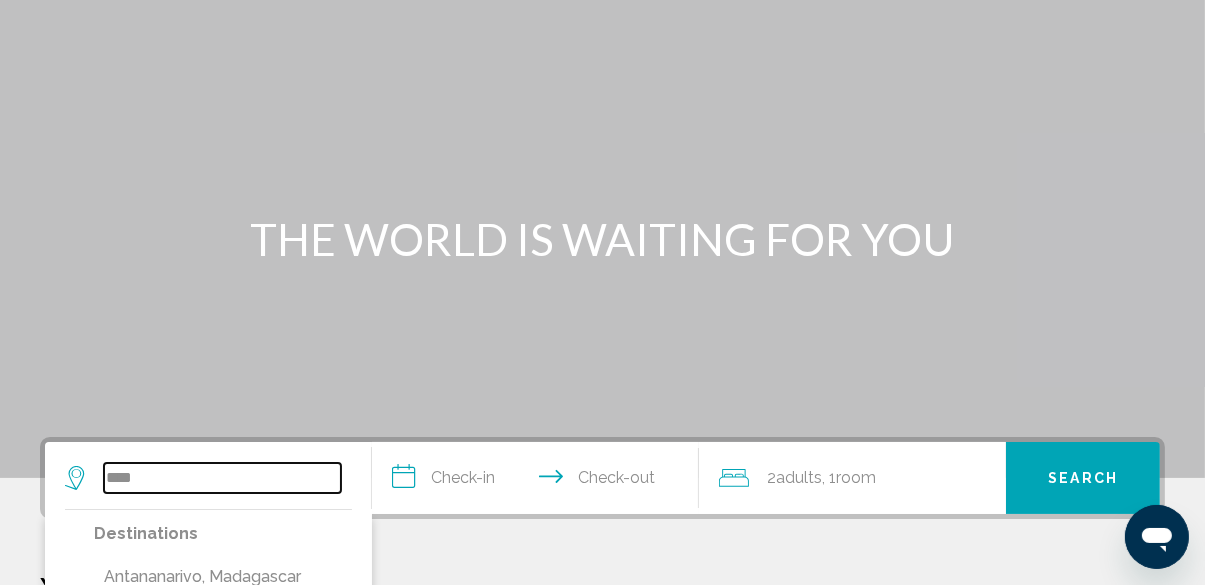 scroll, scrollTop: 0, scrollLeft: 0, axis: both 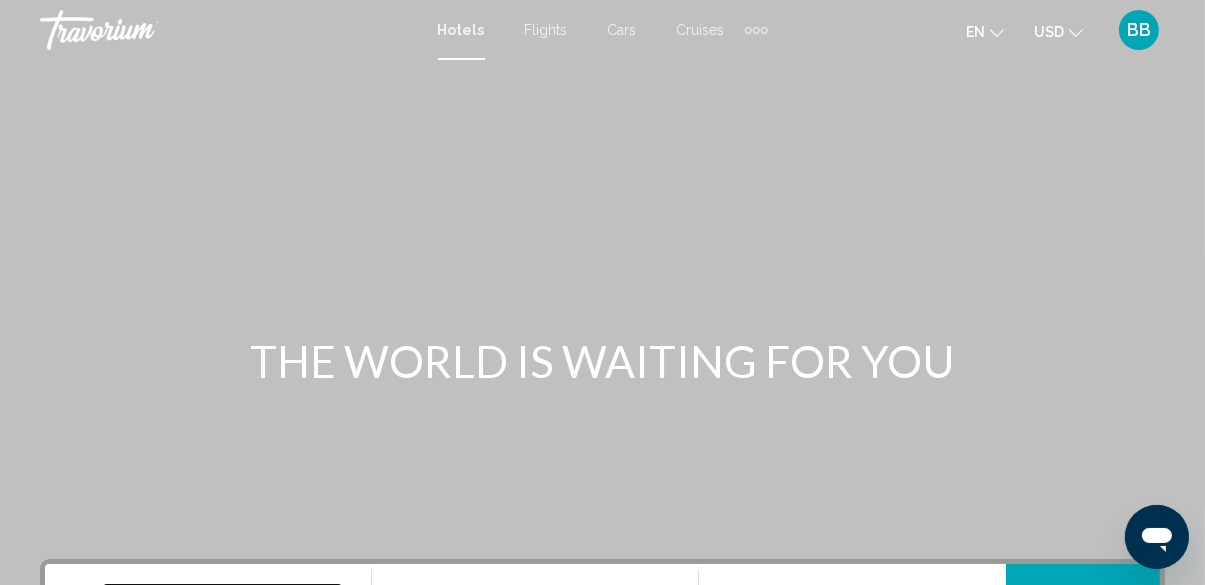type on "****" 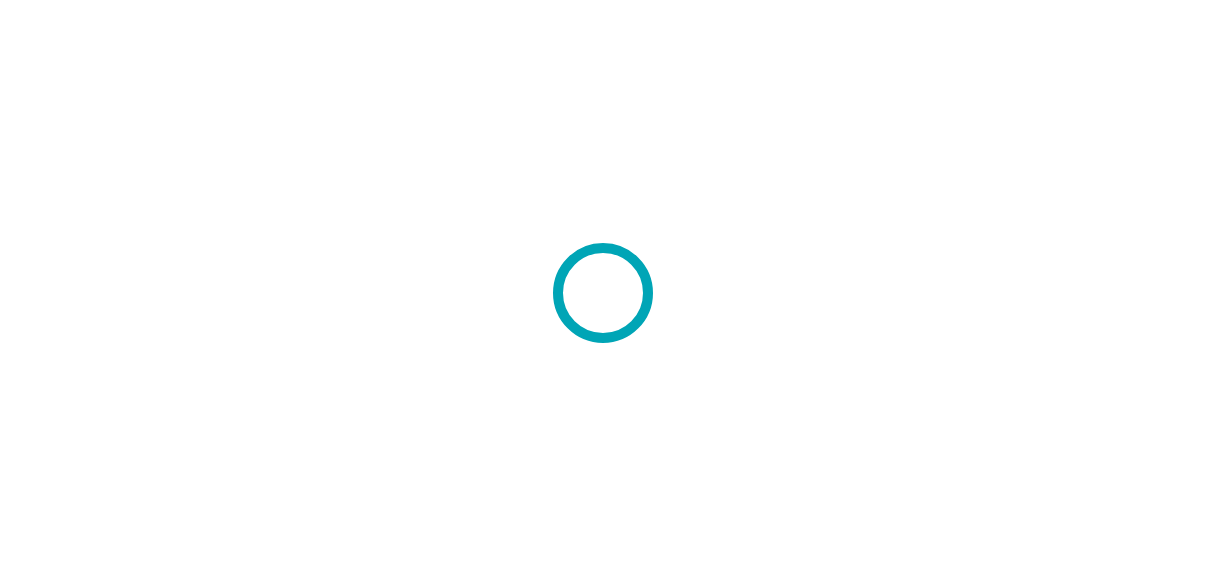 scroll, scrollTop: 0, scrollLeft: 0, axis: both 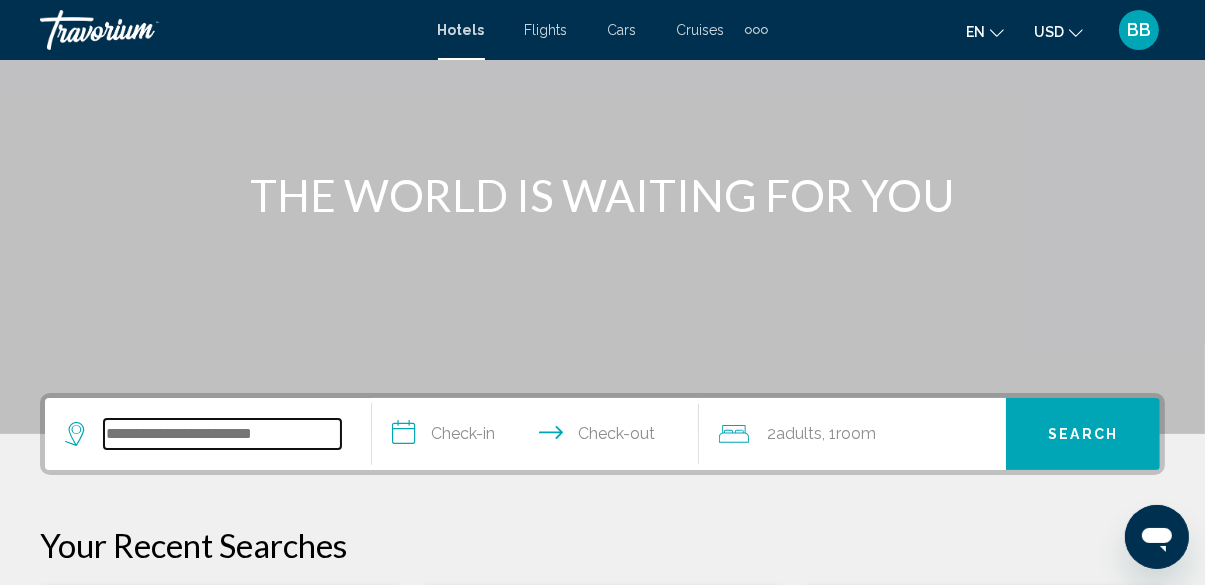 click at bounding box center [222, 434] 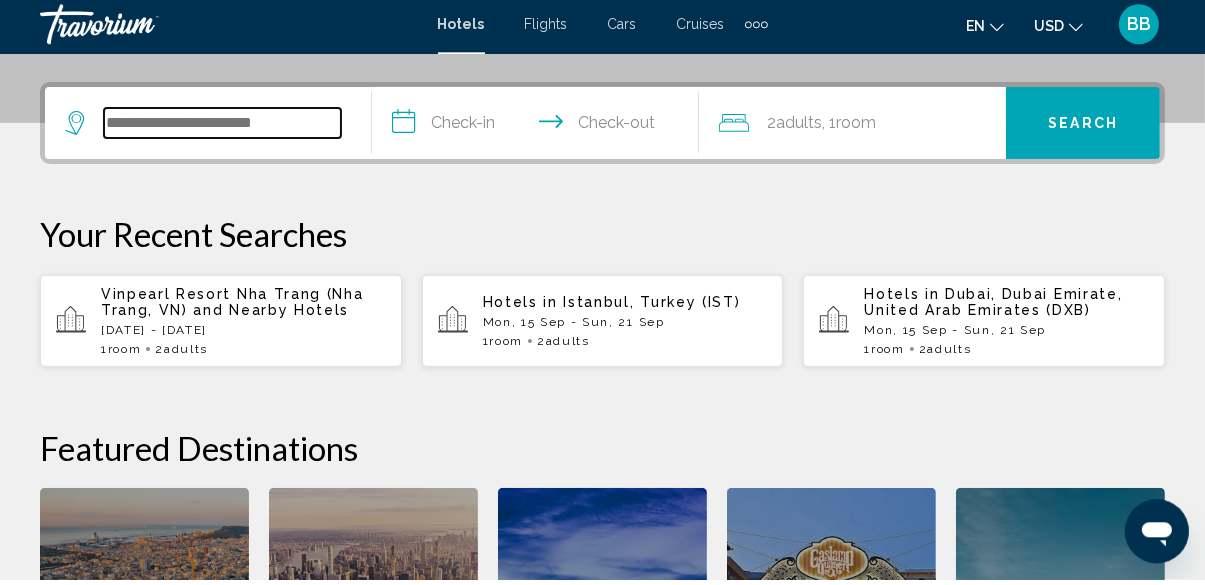 scroll, scrollTop: 493, scrollLeft: 0, axis: vertical 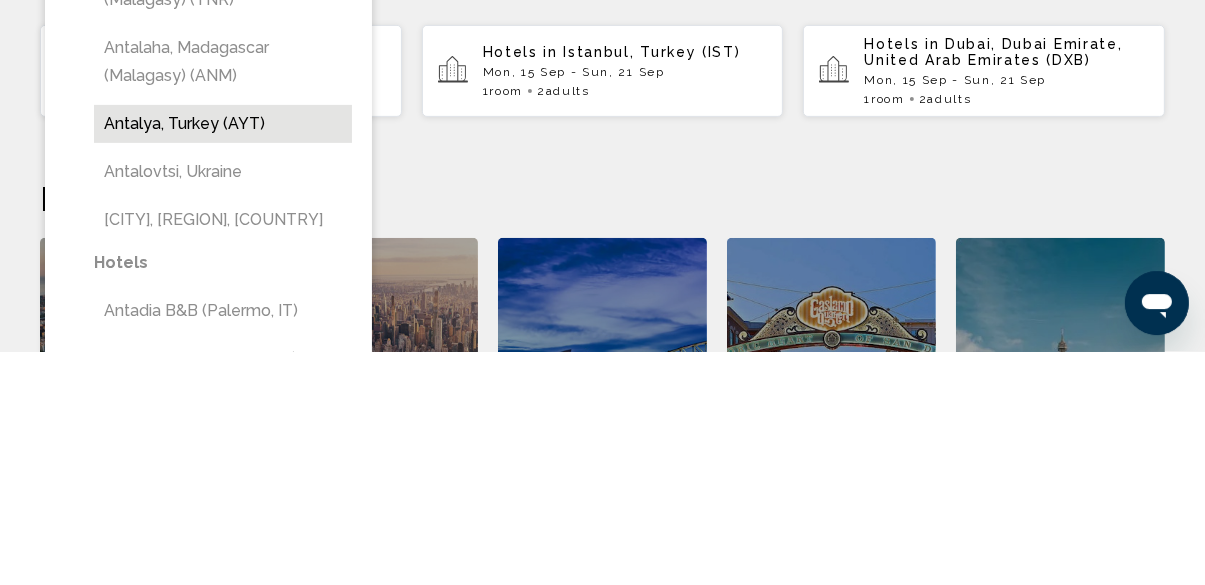 click on "Antalya, Turkey (AYT)" at bounding box center (223, 358) 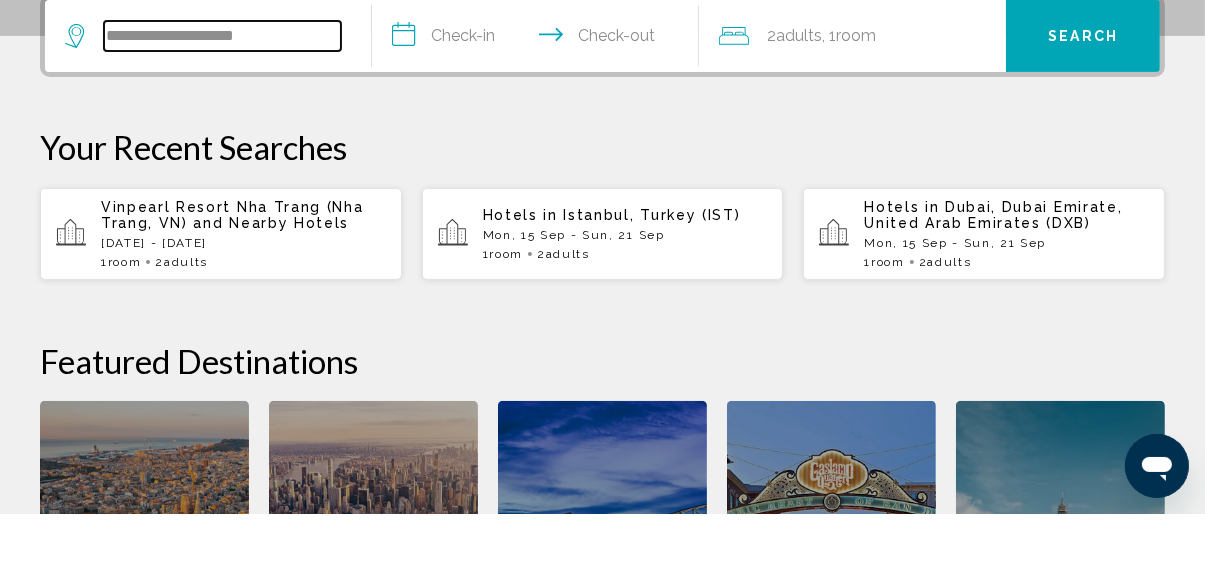 scroll, scrollTop: 493, scrollLeft: 0, axis: vertical 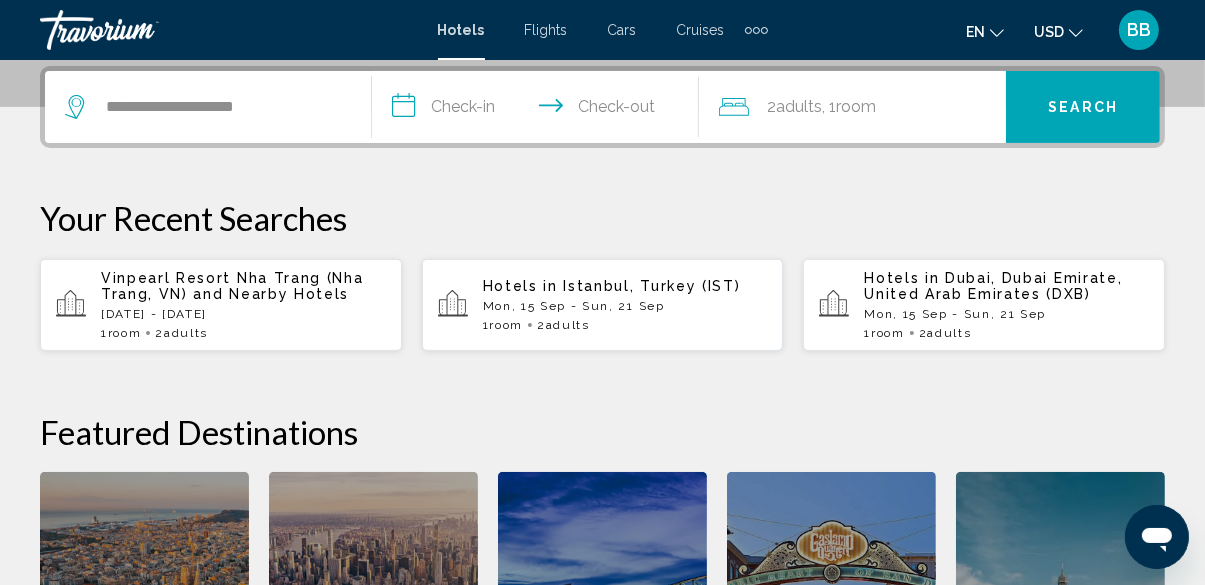 click on "**********" at bounding box center [539, 110] 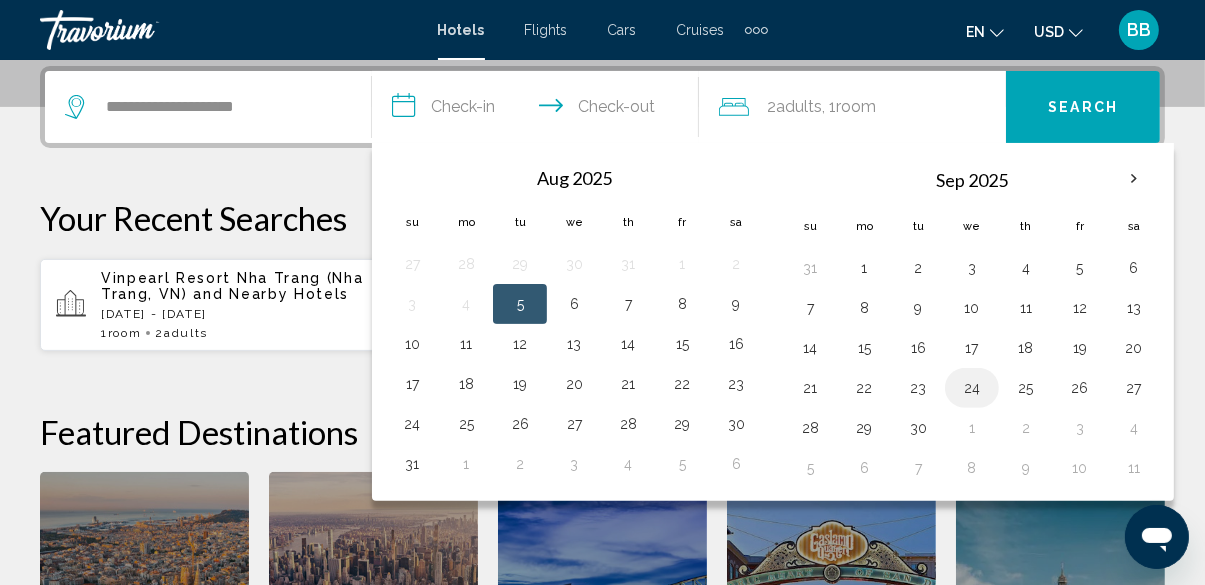 click on "24" at bounding box center (972, 388) 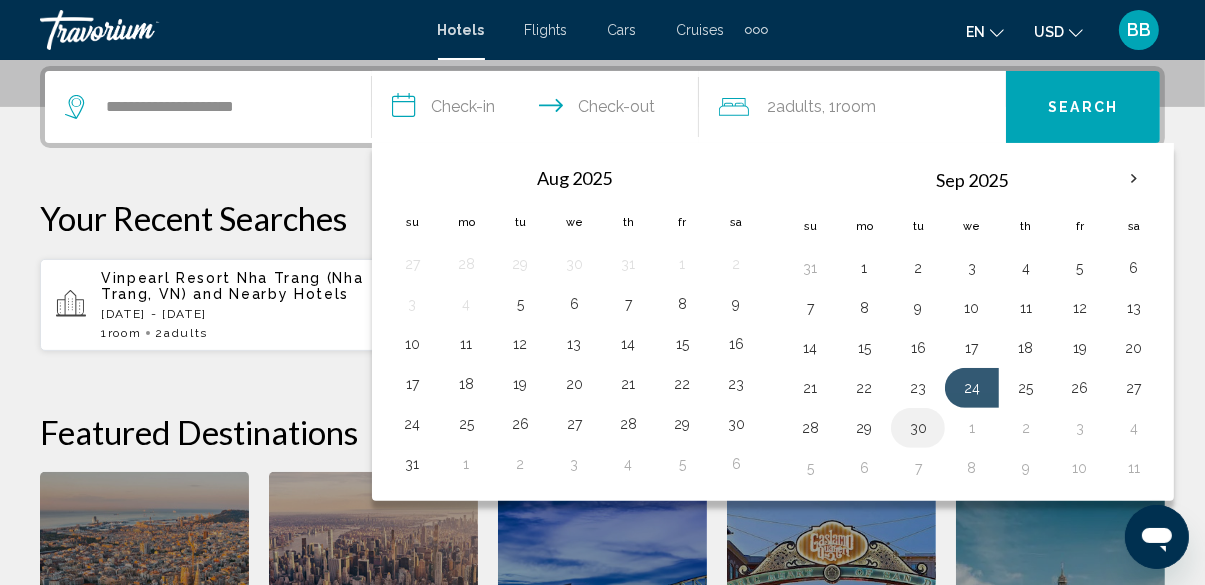 click on "30" at bounding box center (918, 428) 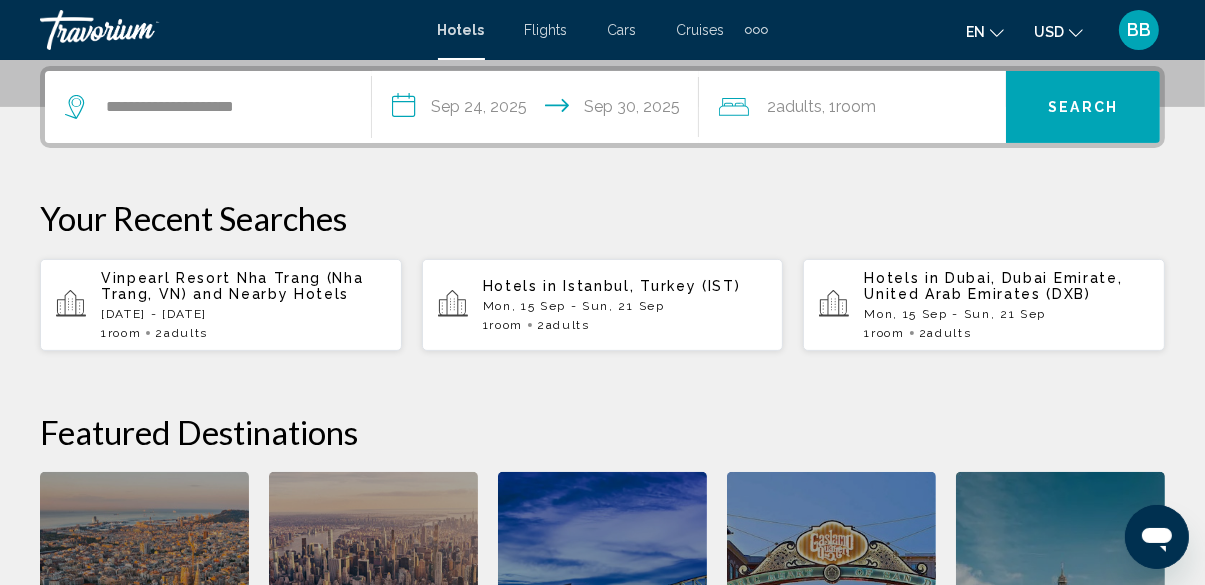 click on "Room" 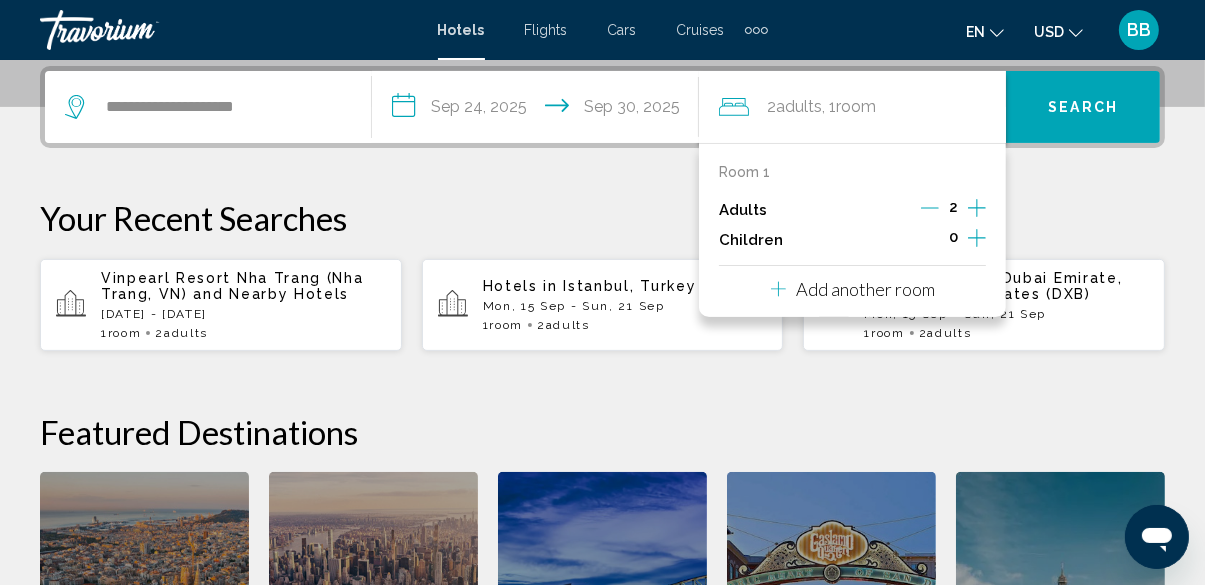 click 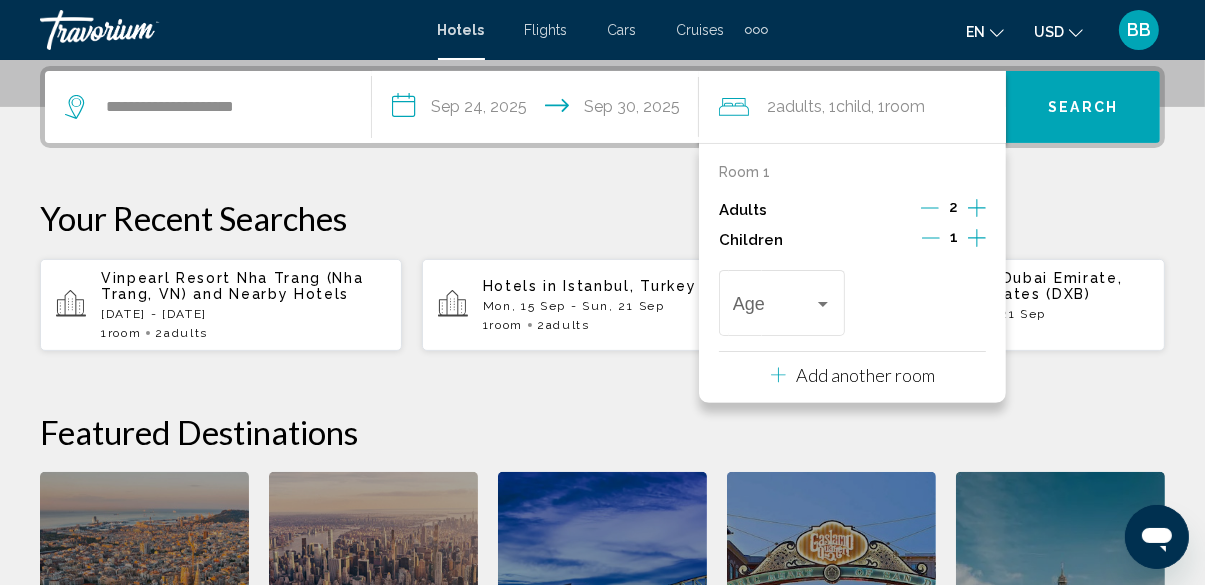 click at bounding box center (977, 240) 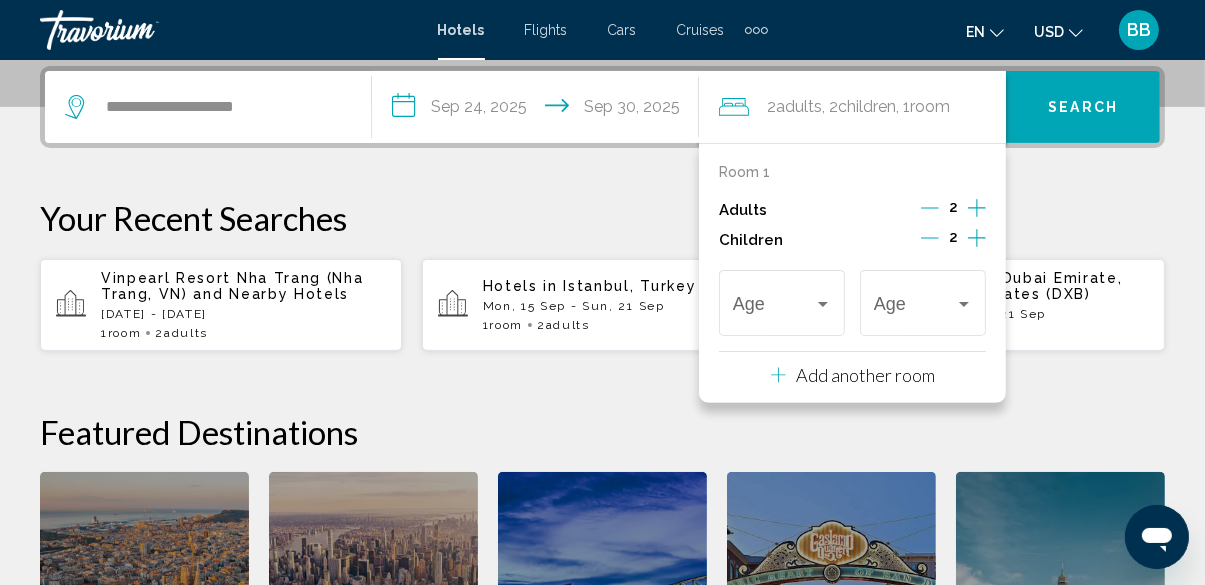 click 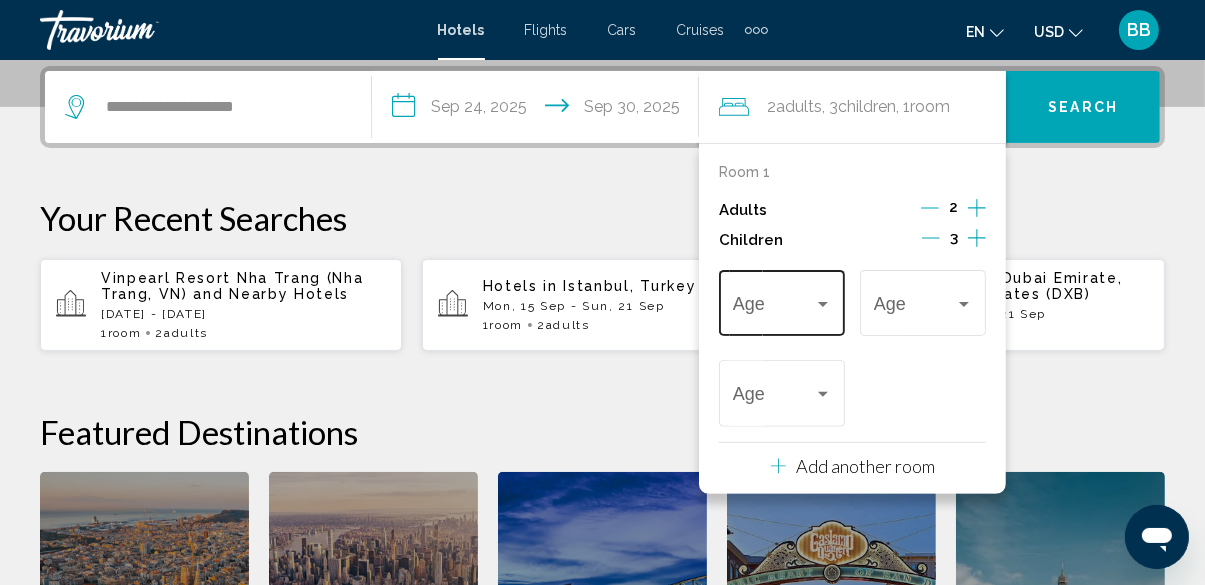 click at bounding box center (823, 304) 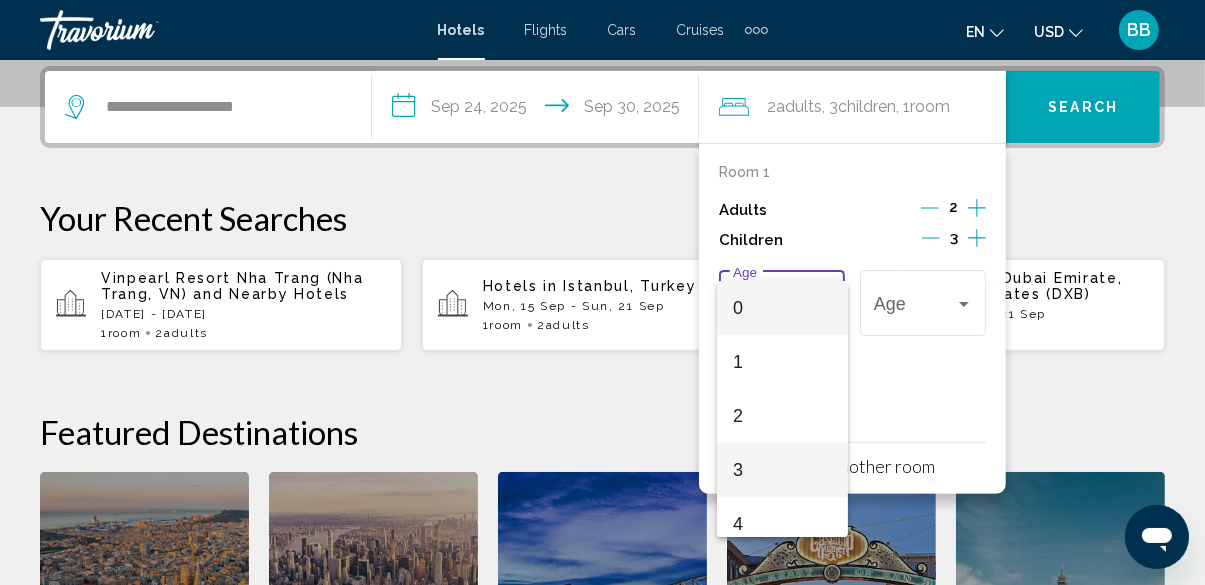 click on "3" at bounding box center [782, 470] 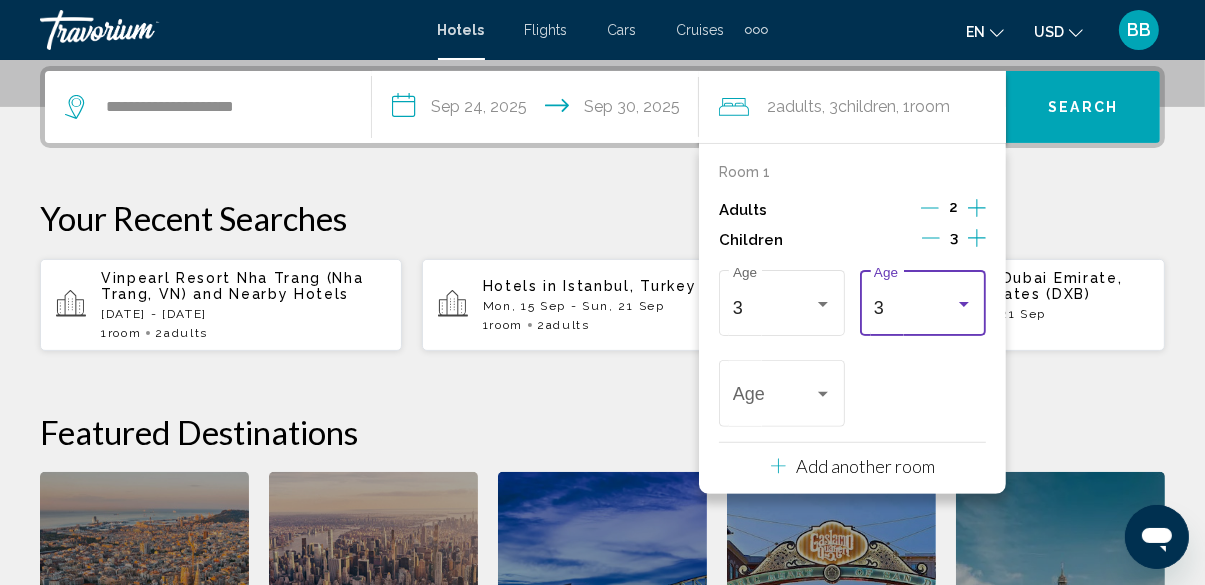 click on "Room 1 Adults
2
Children
3
3 Age 3 Age Age
Add another room" at bounding box center [852, 318] 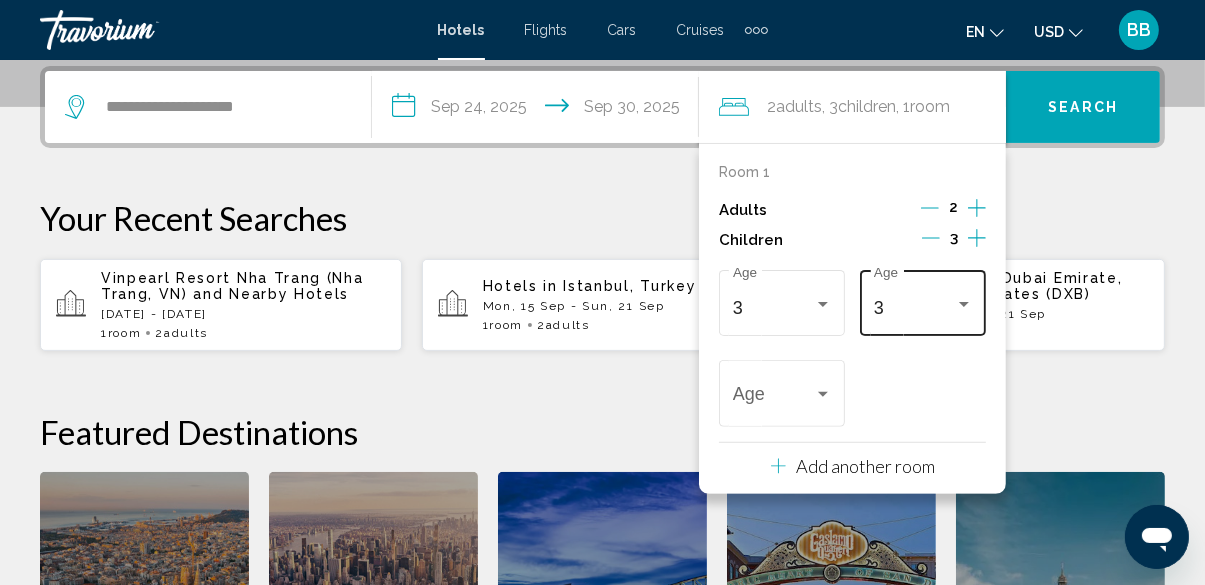 click at bounding box center (964, 304) 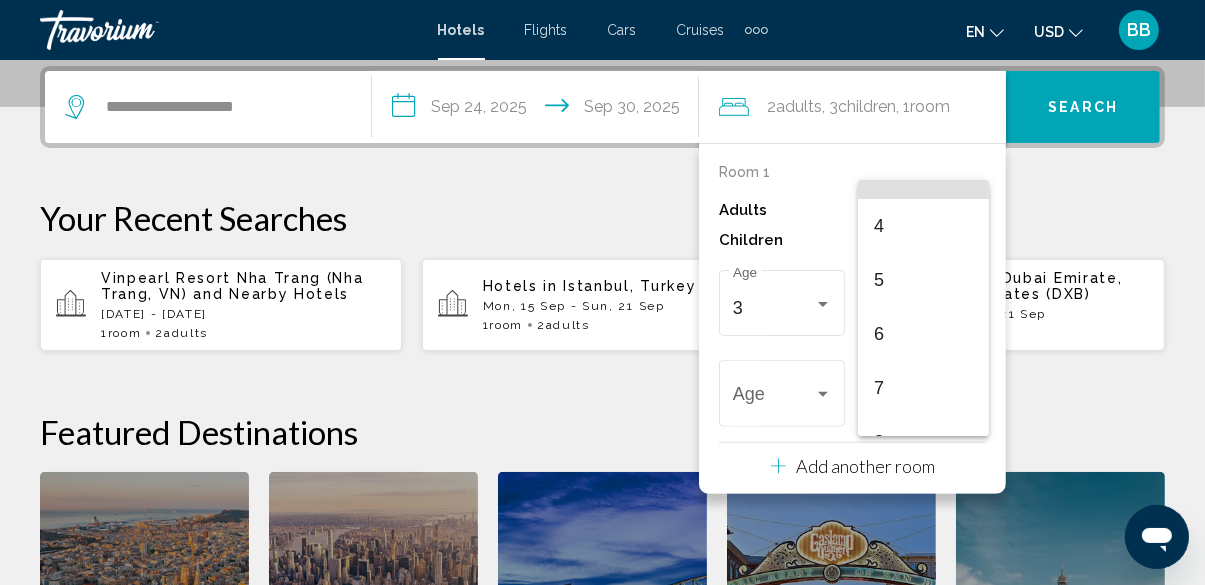 scroll, scrollTop: 195, scrollLeft: 0, axis: vertical 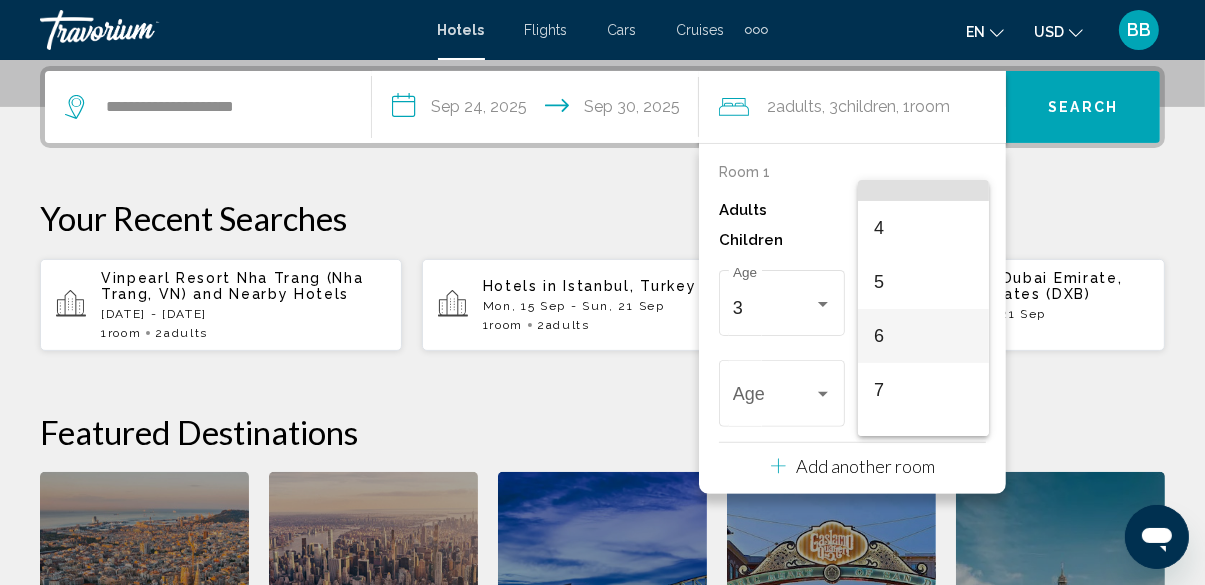 click on "6" at bounding box center [923, 336] 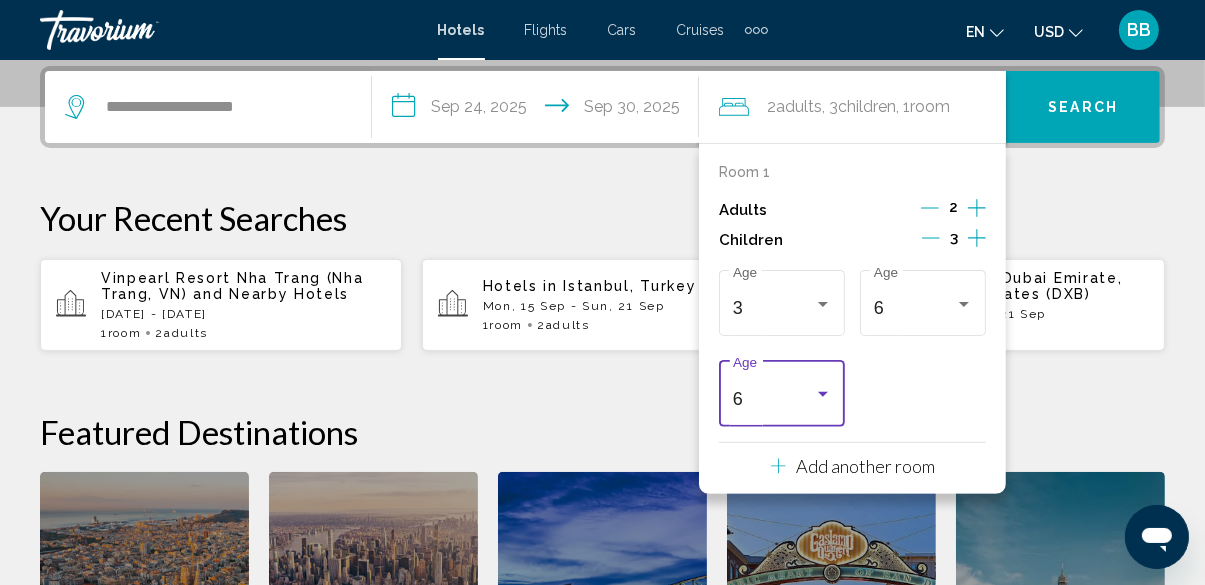 click on "6 Age" at bounding box center [782, 391] 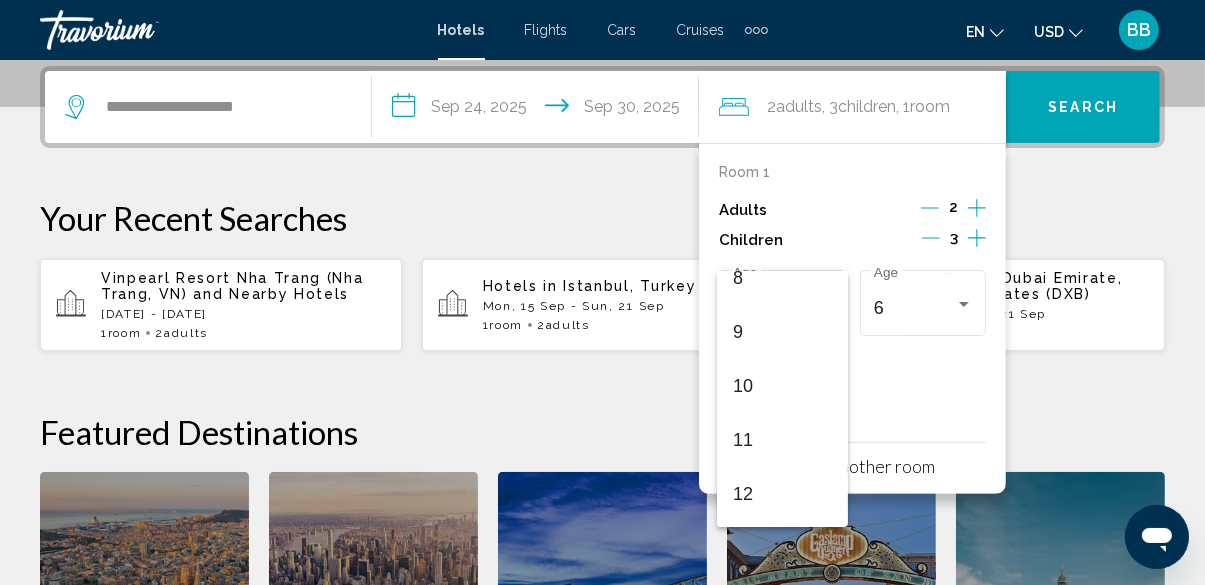 scroll, scrollTop: 454, scrollLeft: 0, axis: vertical 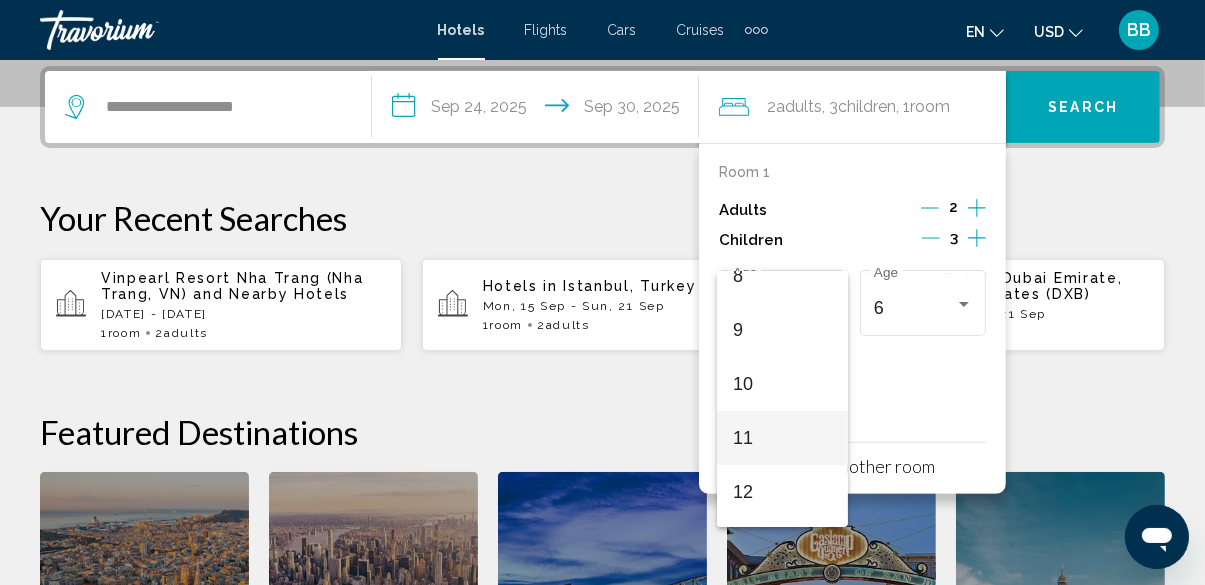 click on "11" at bounding box center (782, 438) 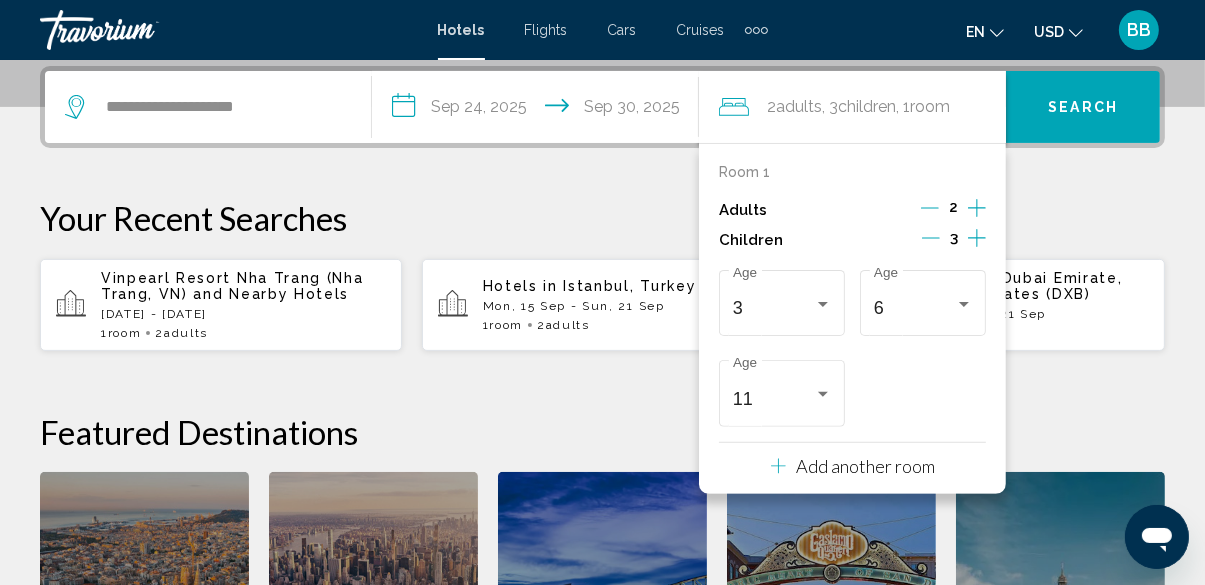 click on "Your Recent Searches" at bounding box center (602, 218) 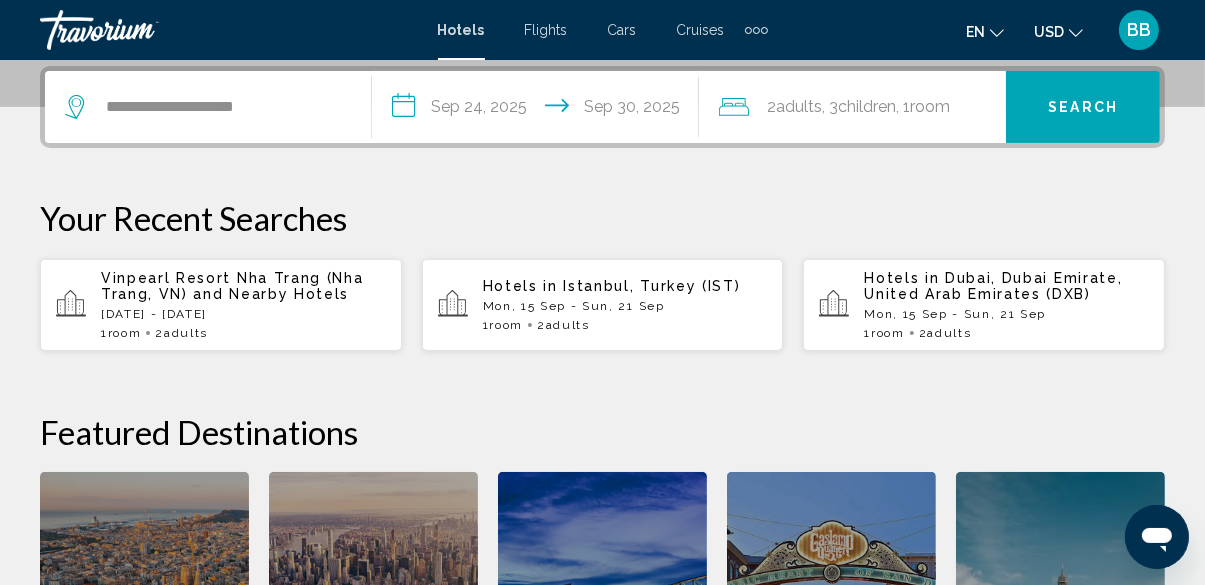 click on "Search" at bounding box center [1083, 107] 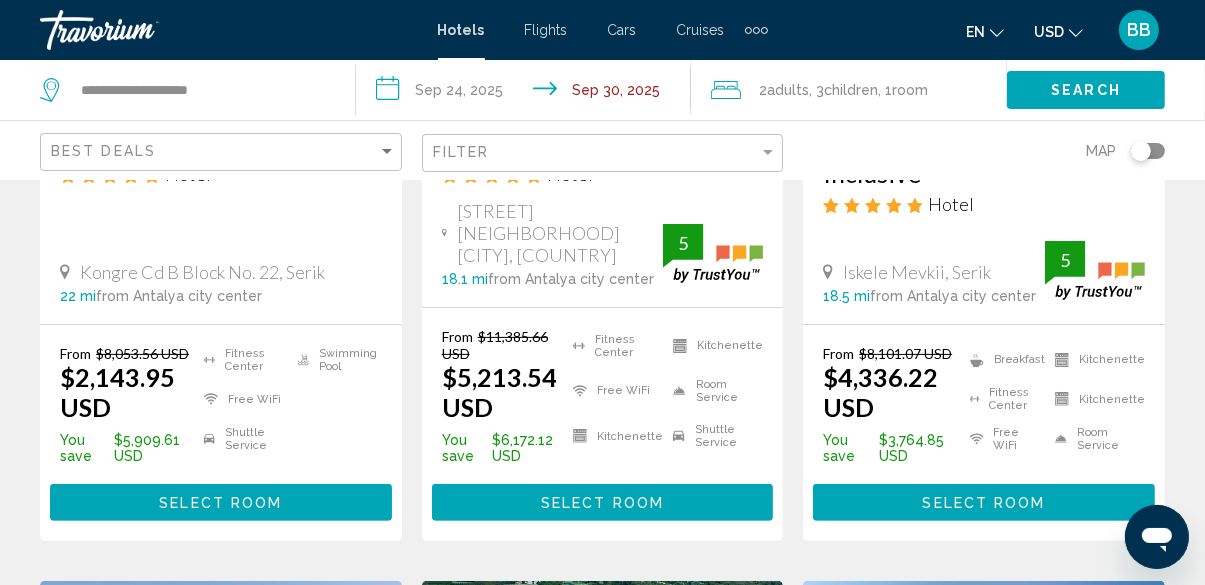 scroll, scrollTop: 452, scrollLeft: 0, axis: vertical 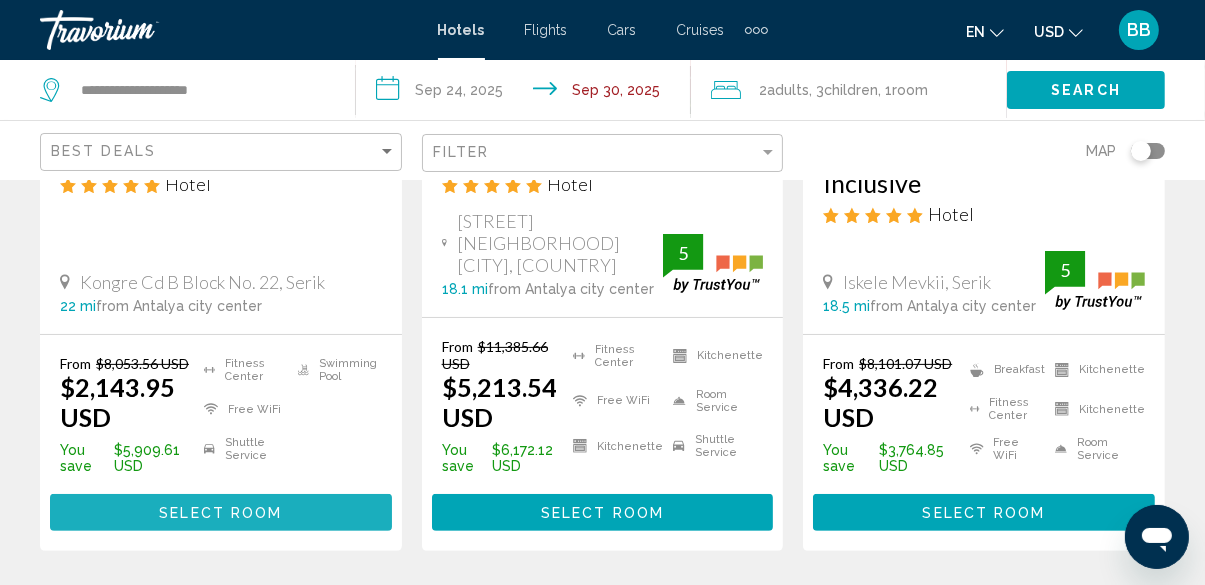 click on "Select Room" at bounding box center [221, 512] 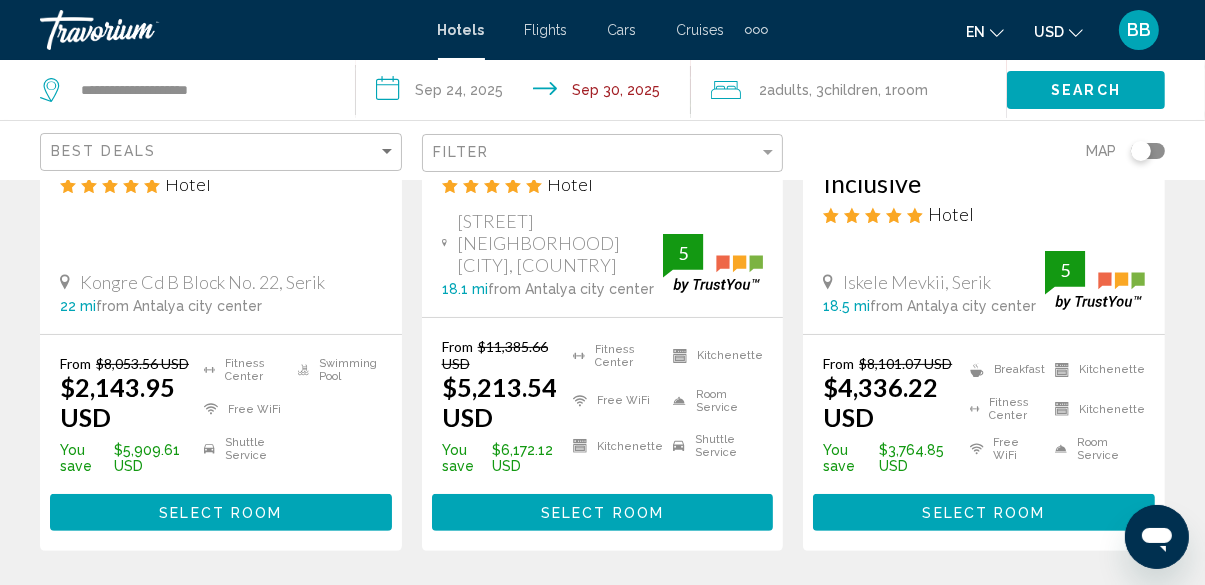 scroll, scrollTop: 194, scrollLeft: 0, axis: vertical 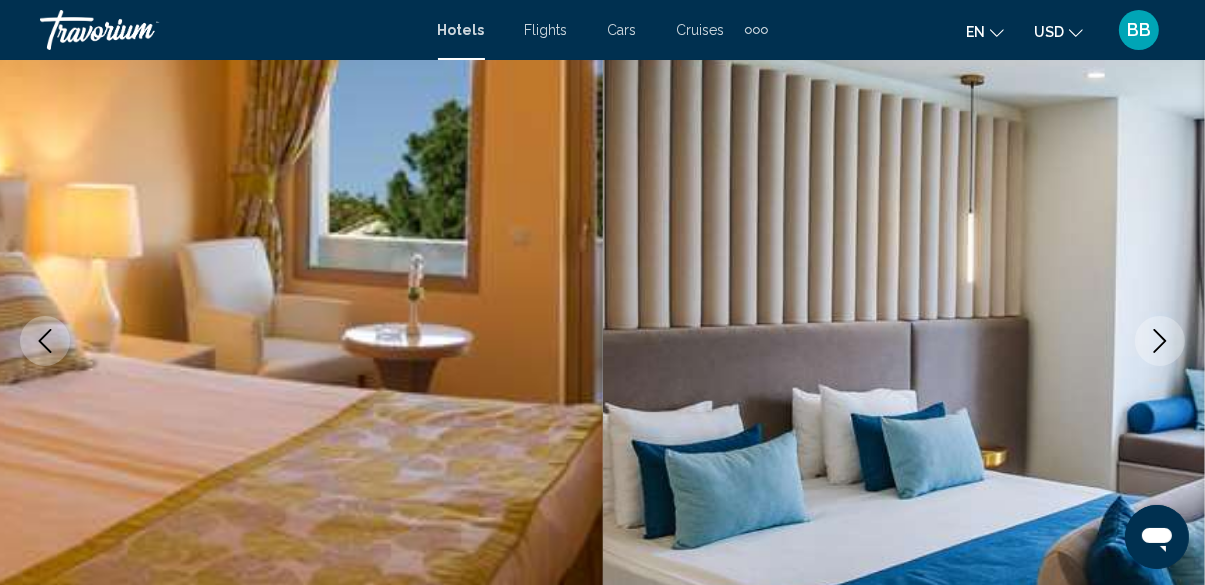 click at bounding box center [904, 341] 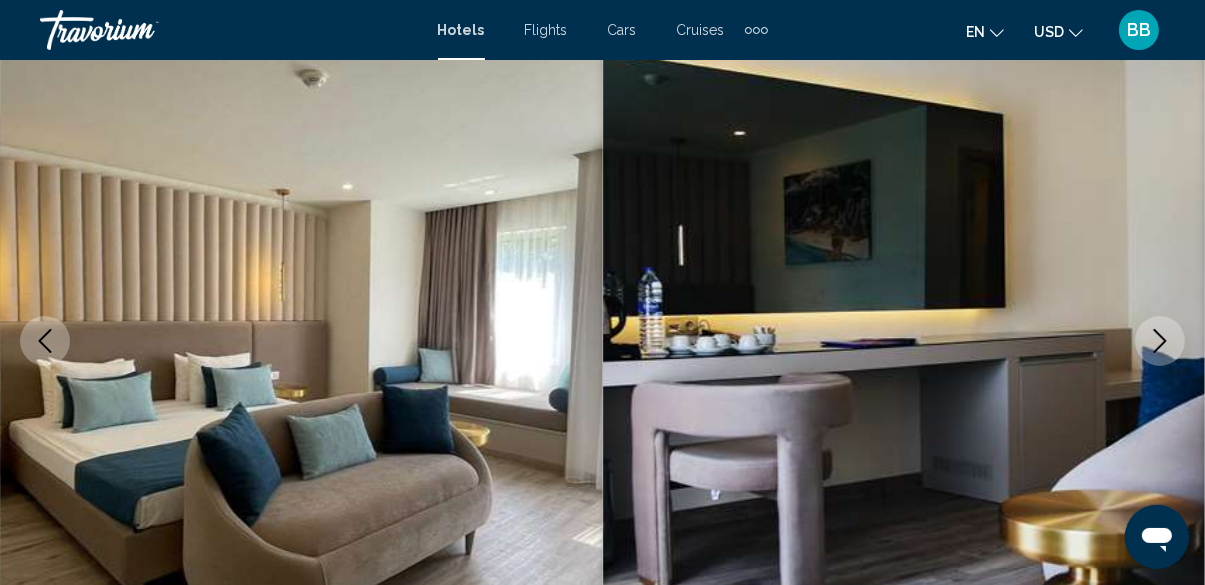 click at bounding box center (904, 341) 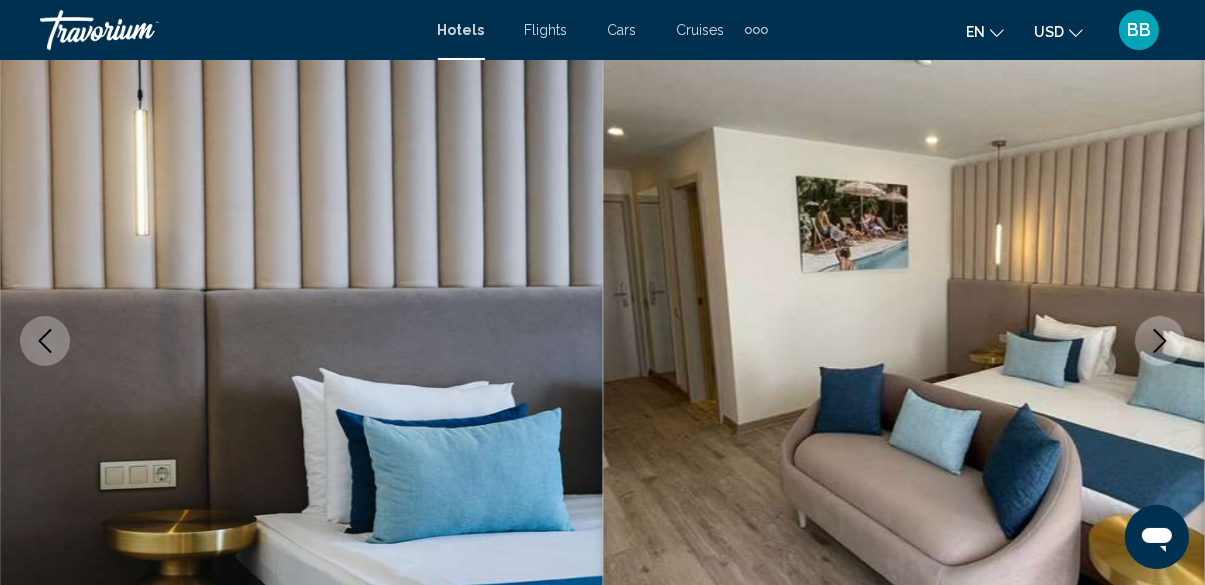 click at bounding box center (904, 341) 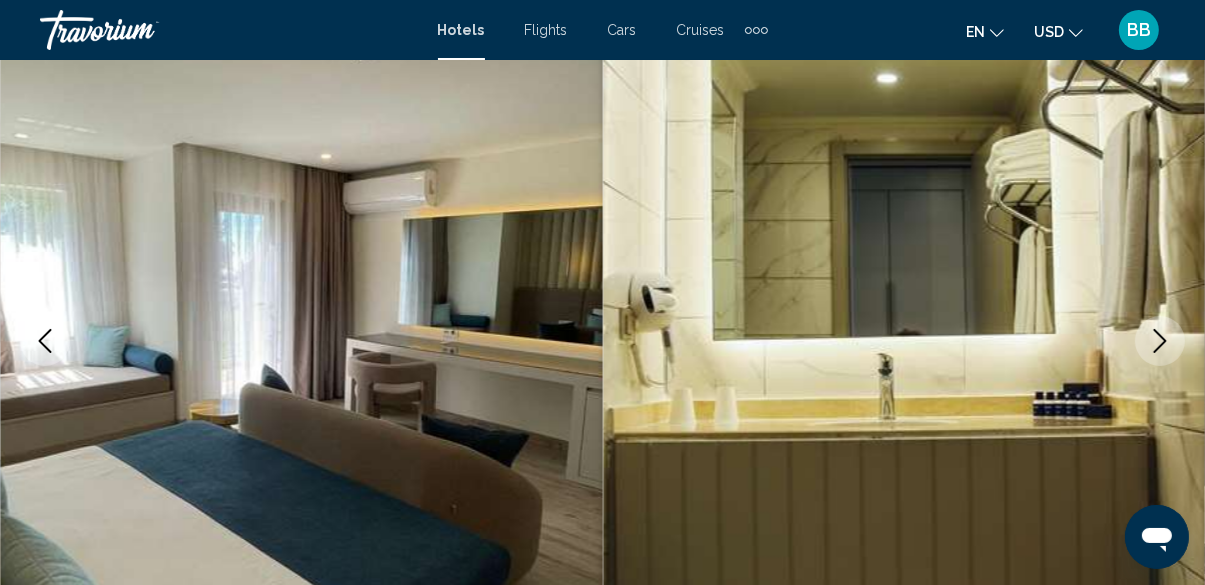 click at bounding box center (1160, 341) 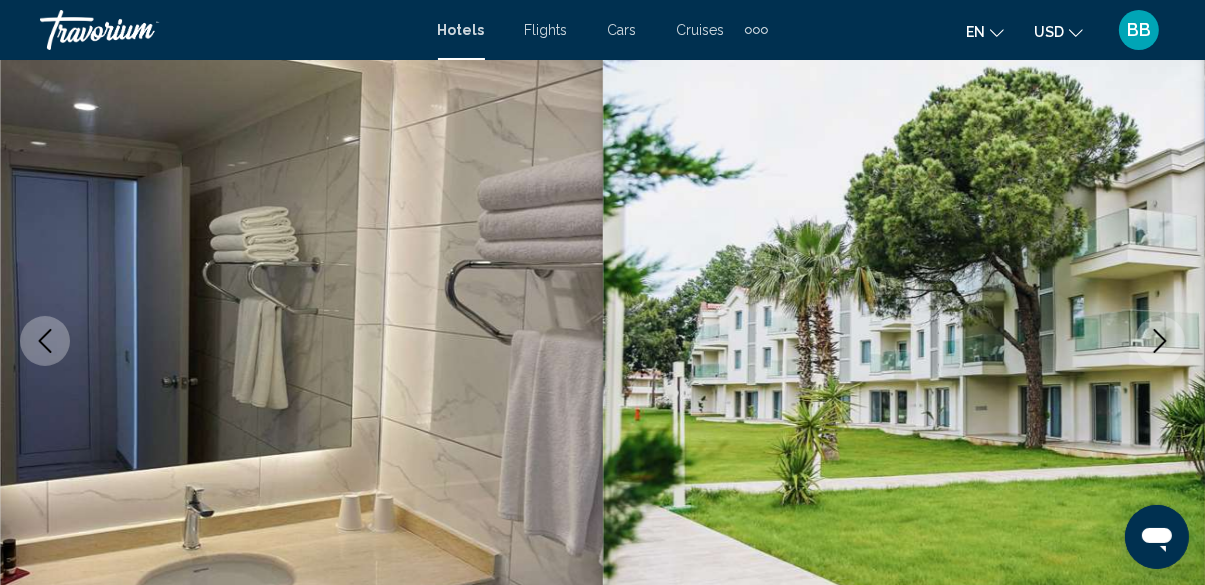 click at bounding box center [1160, 341] 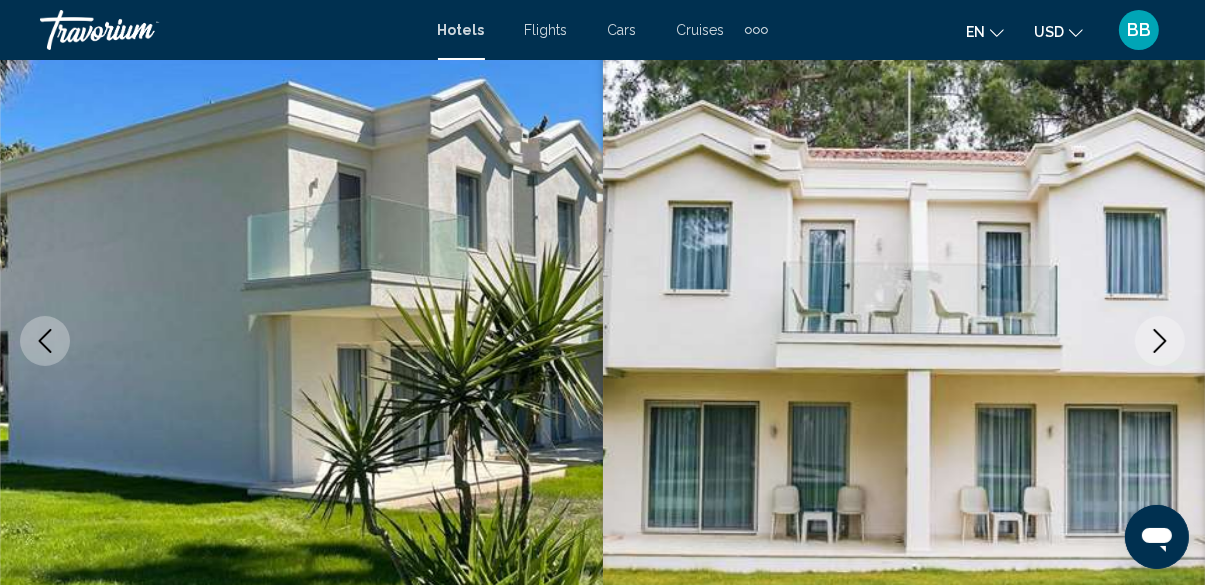 click at bounding box center [1160, 341] 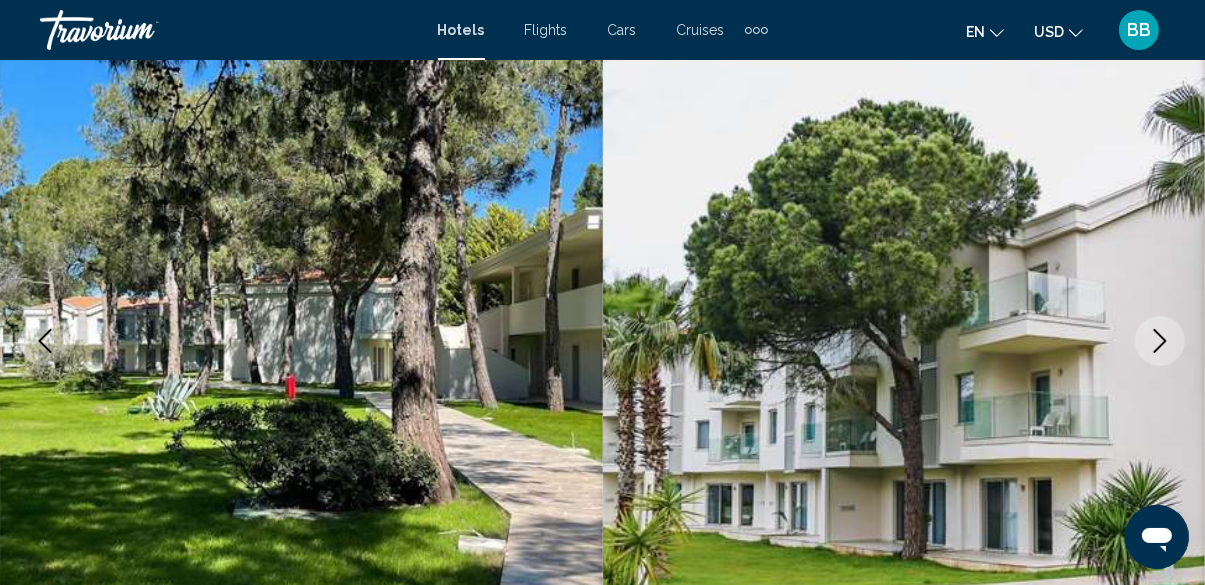 click at bounding box center (1160, 341) 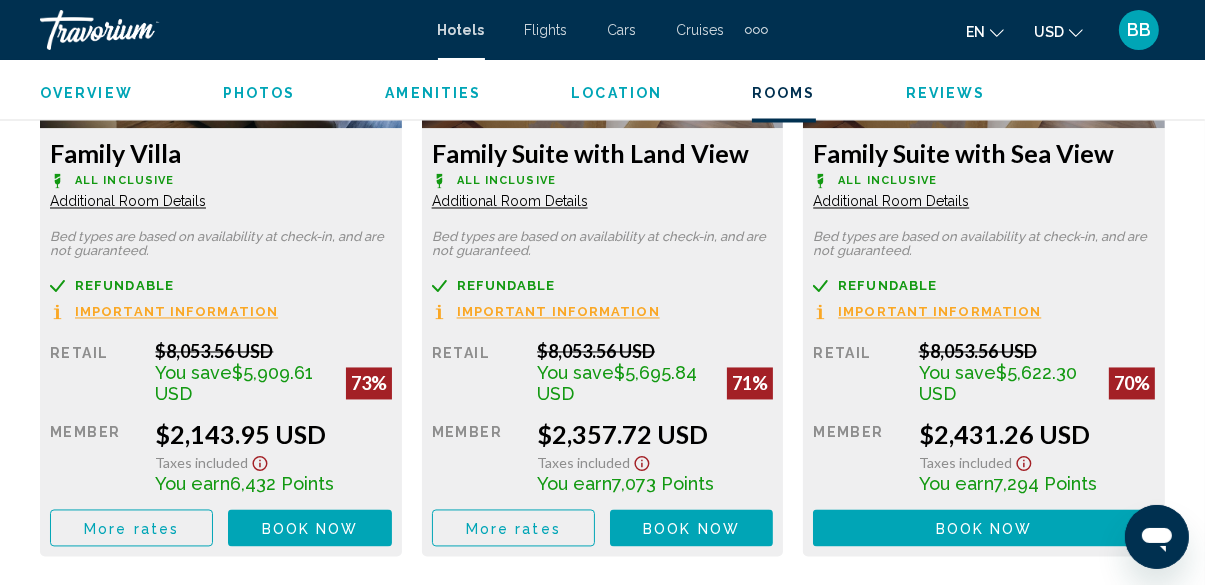 scroll, scrollTop: 3316, scrollLeft: 0, axis: vertical 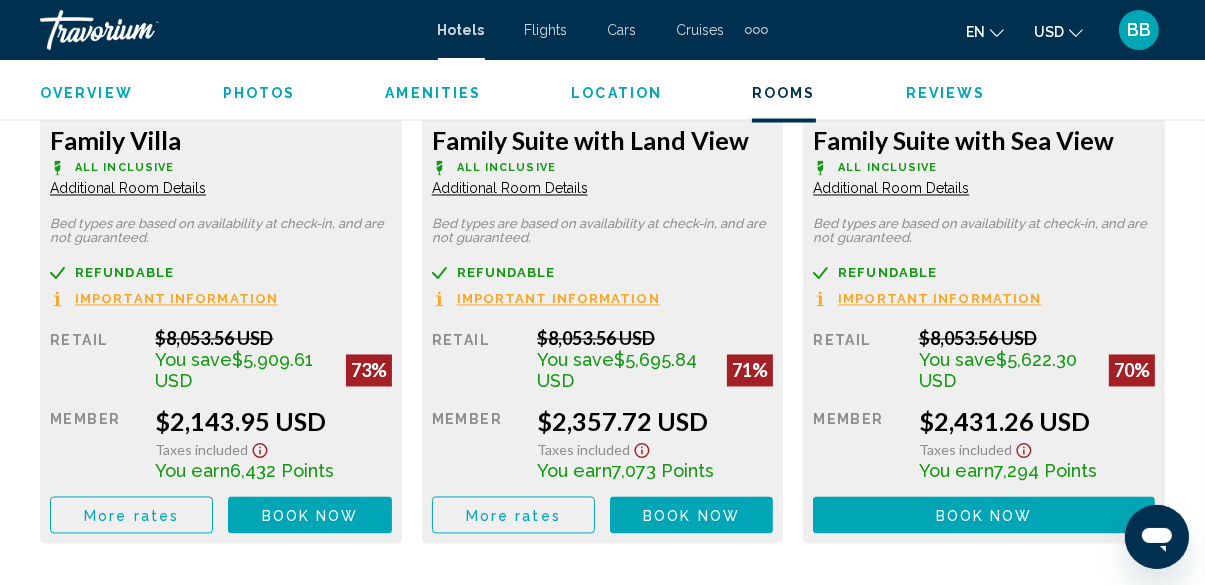 click on "Book now No longer available" at bounding box center (309, 515) 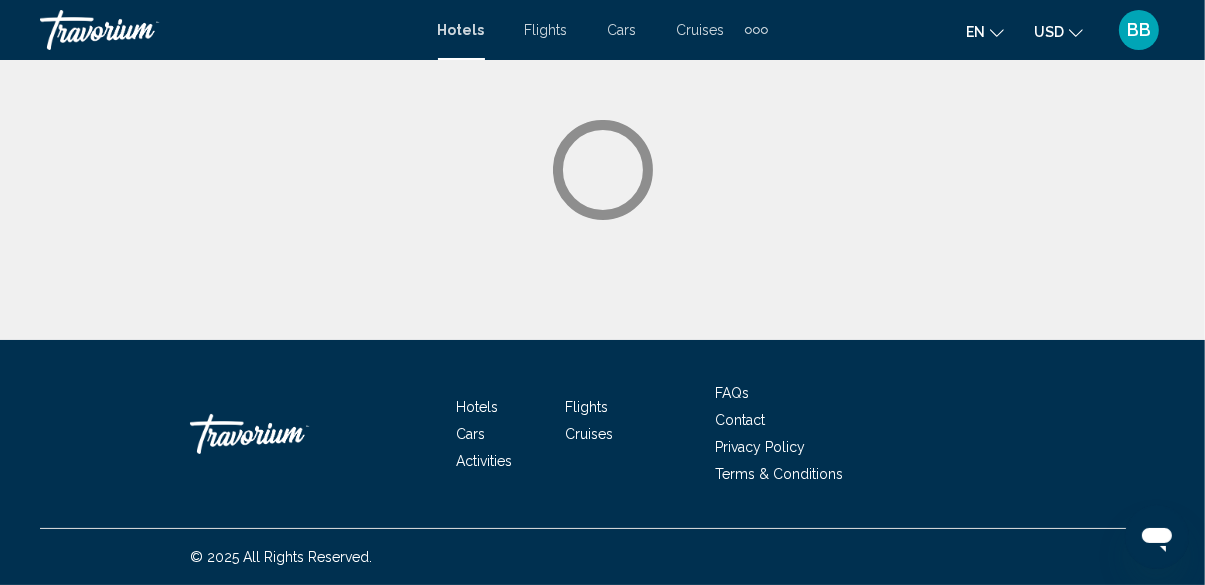 scroll, scrollTop: 0, scrollLeft: 0, axis: both 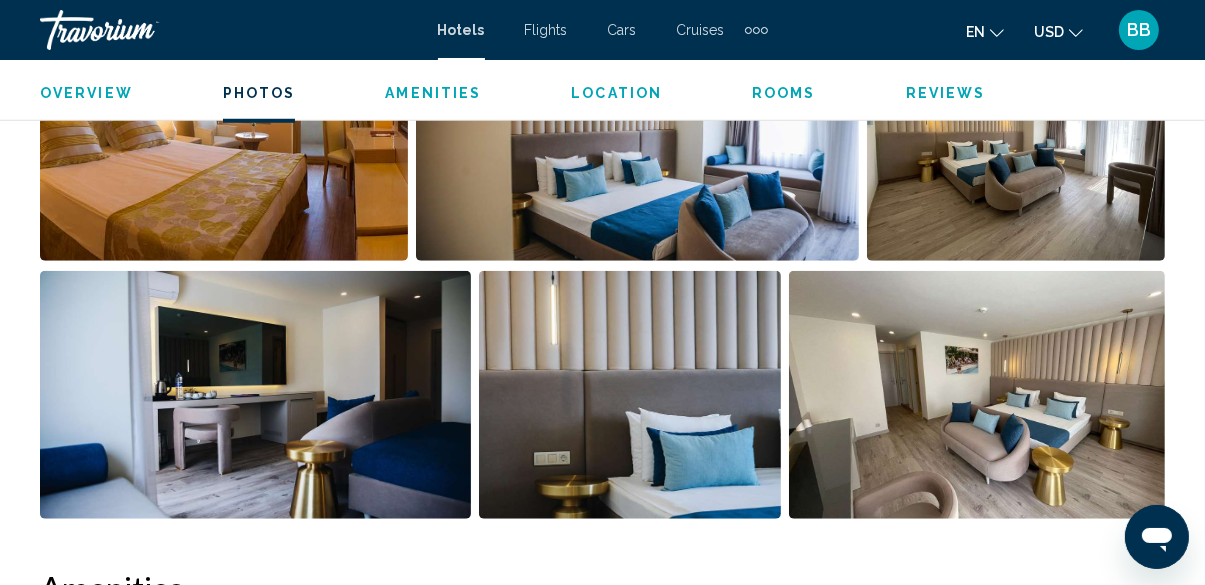 click at bounding box center (977, 395) 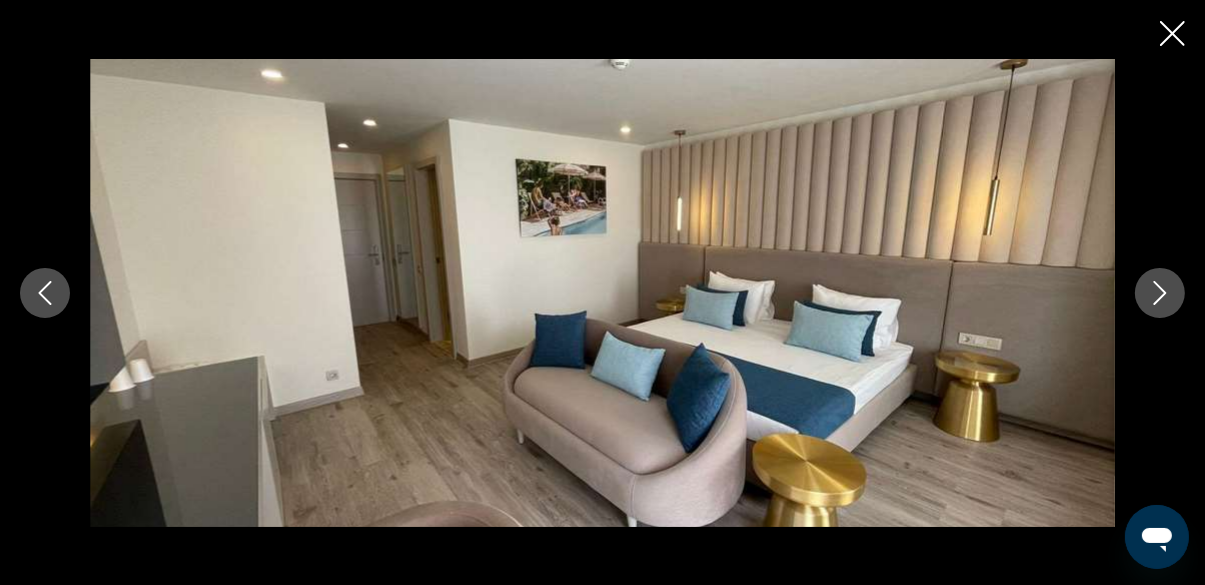 click at bounding box center [1160, 293] 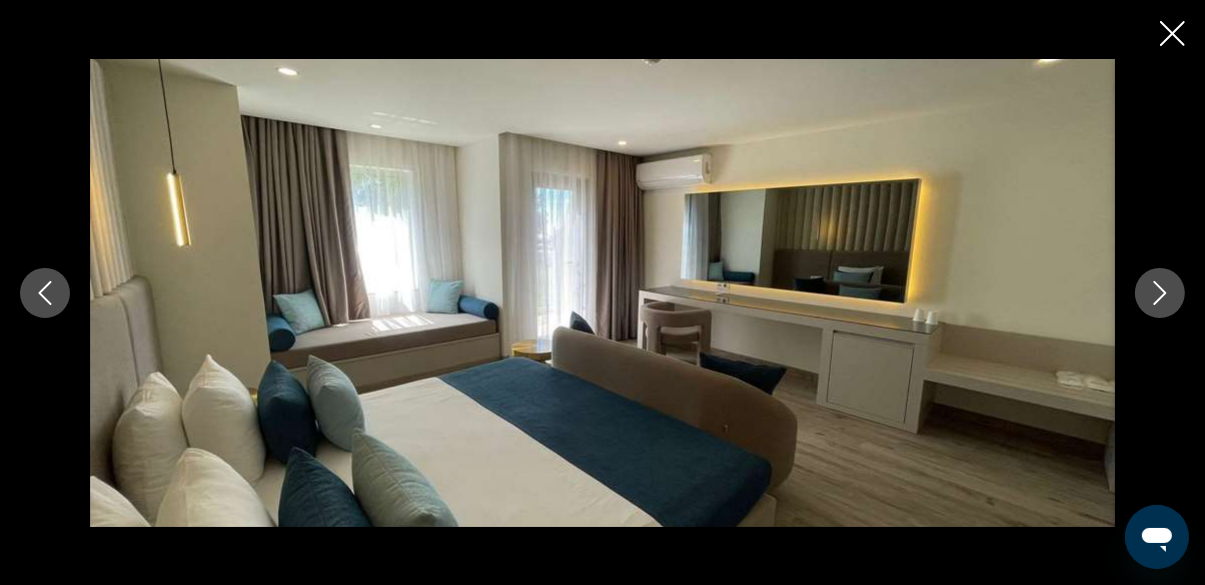 click at bounding box center (1160, 293) 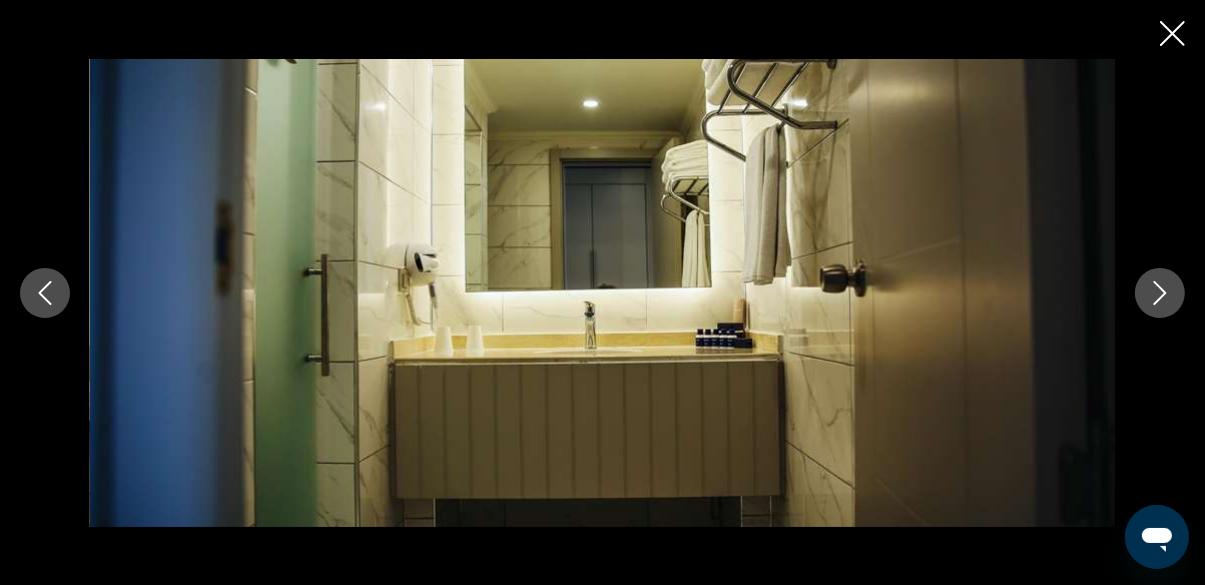 click at bounding box center [1160, 293] 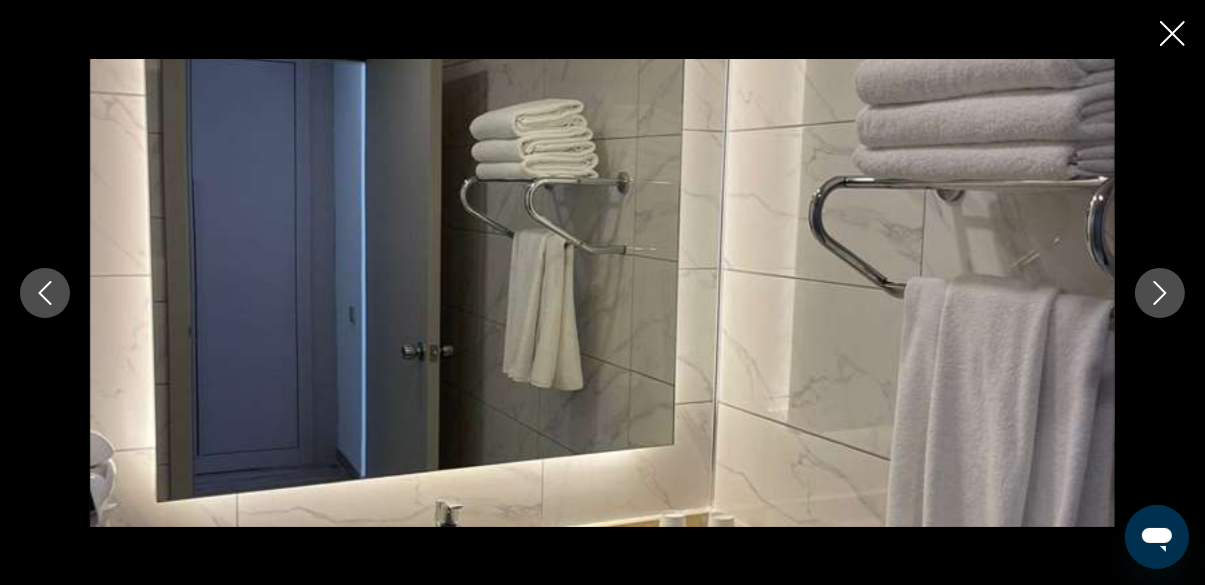 click at bounding box center (1160, 293) 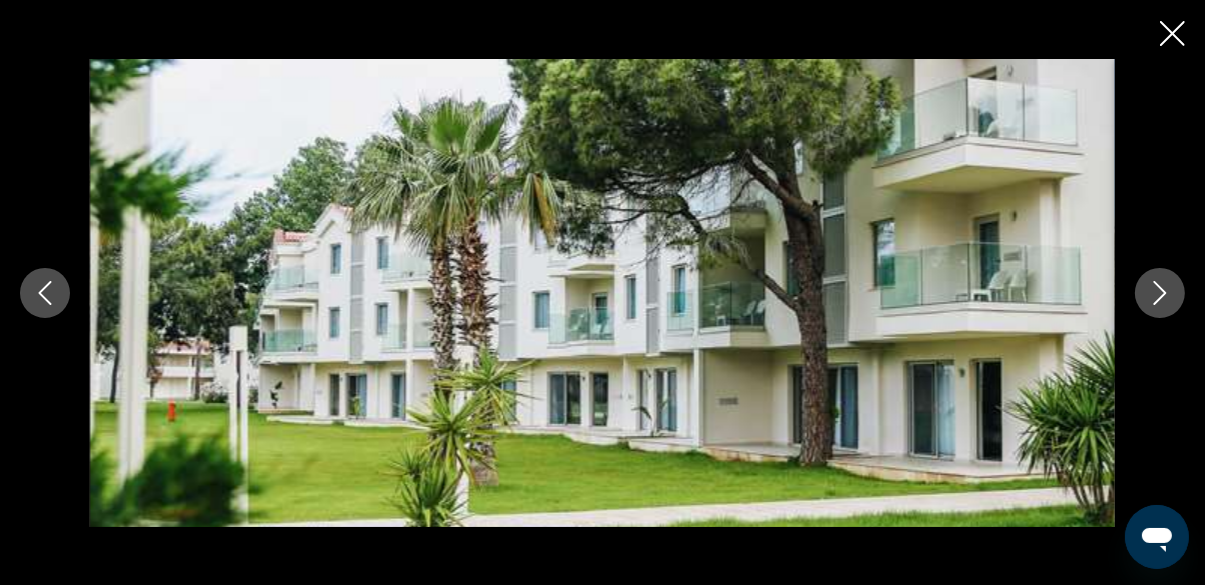 click at bounding box center [1160, 293] 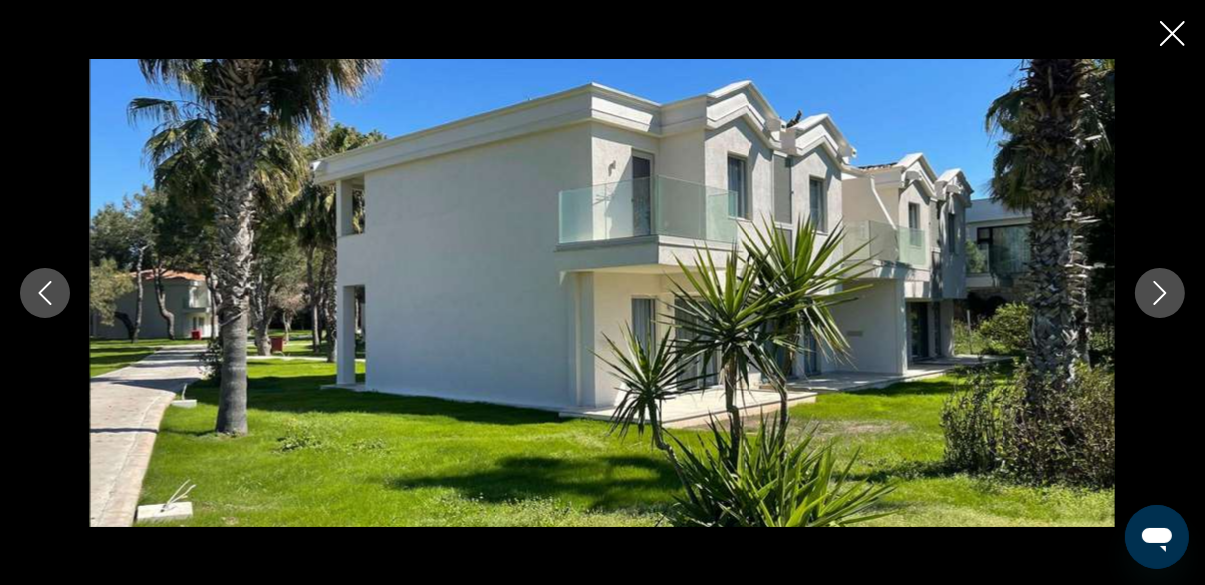 click 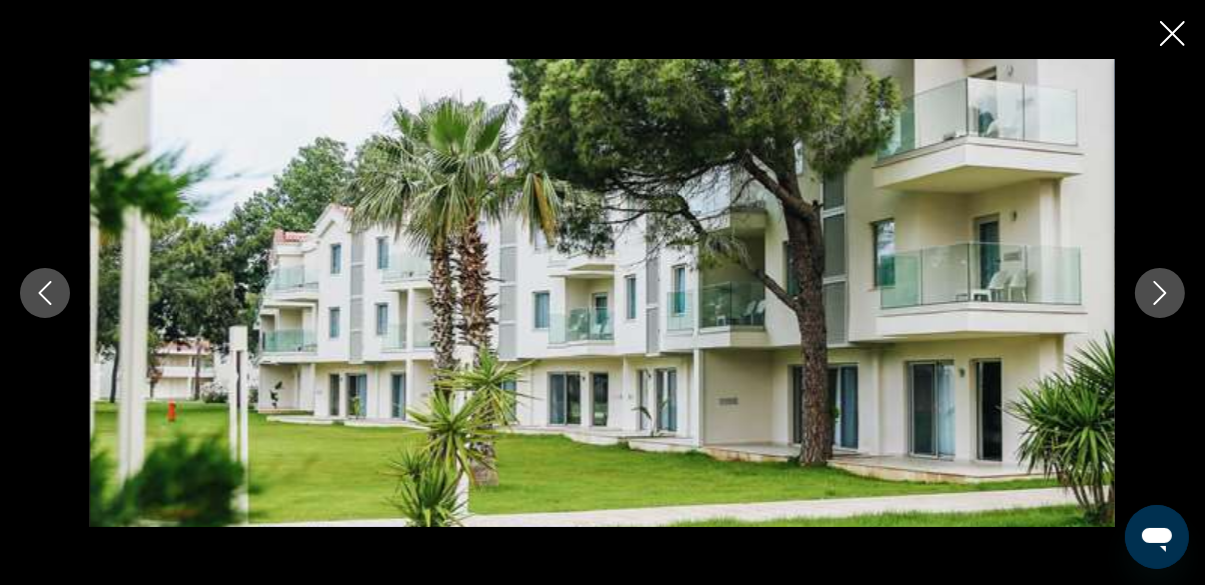 click 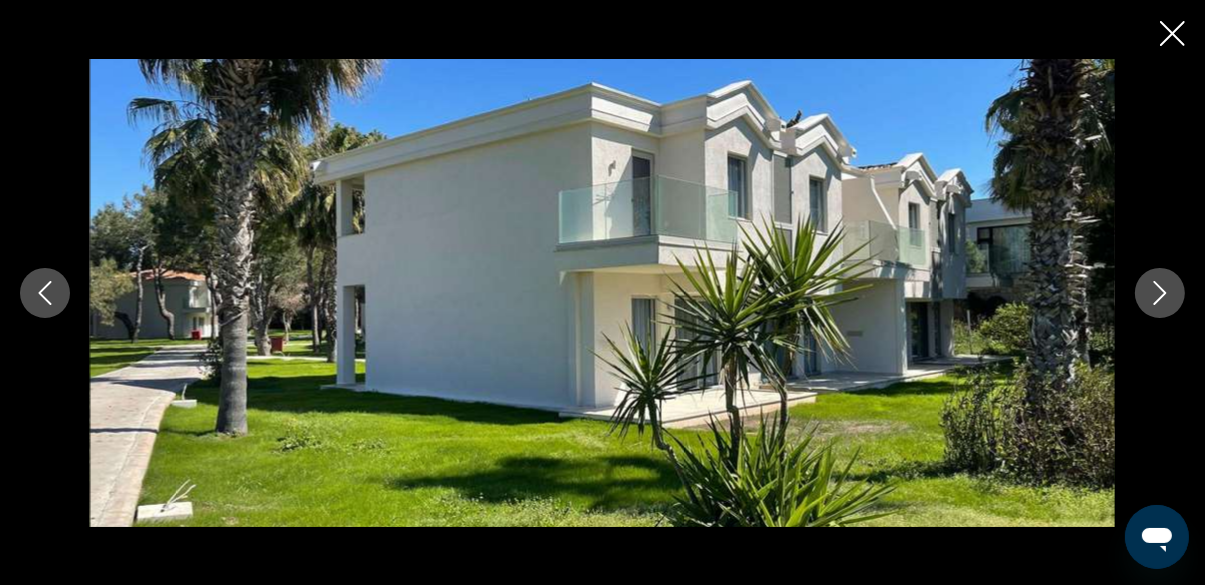 click at bounding box center (1160, 293) 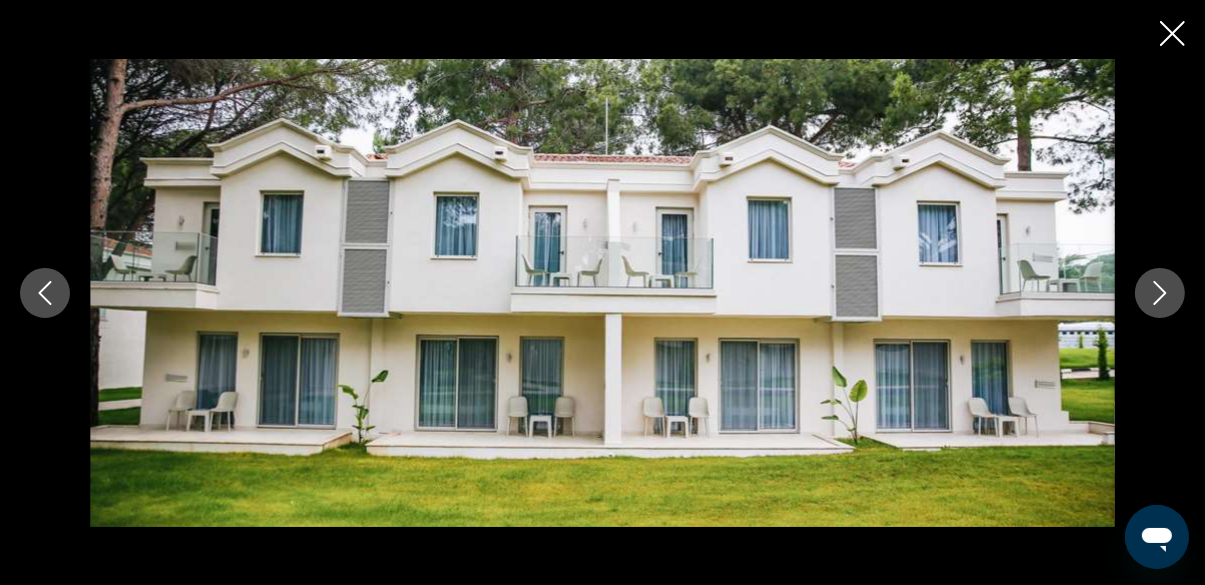 click at bounding box center (1160, 293) 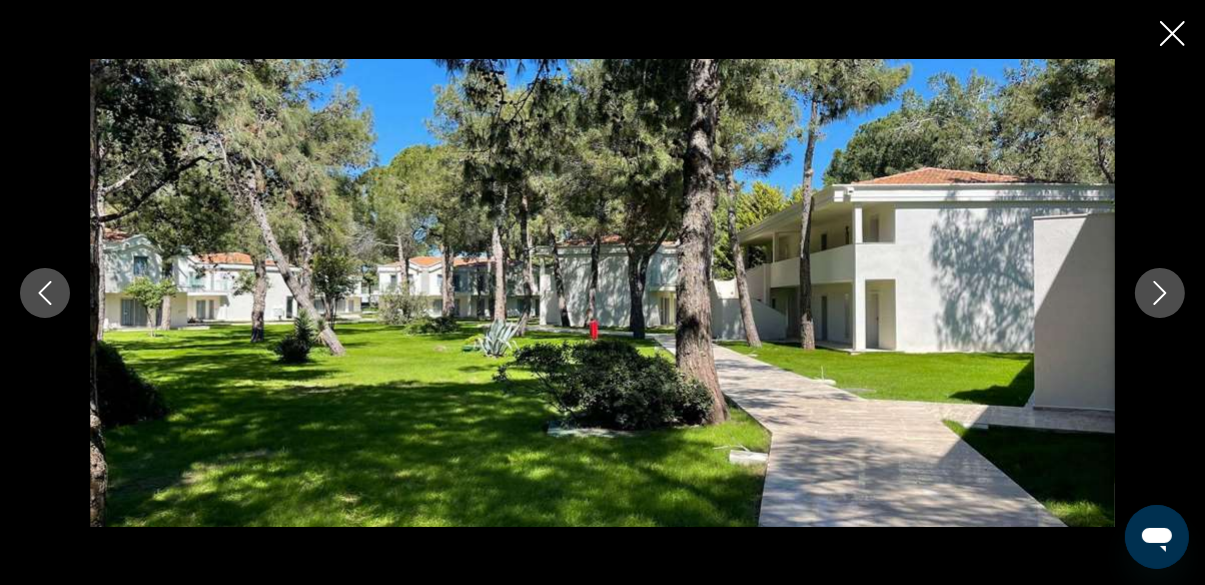 click at bounding box center (1160, 293) 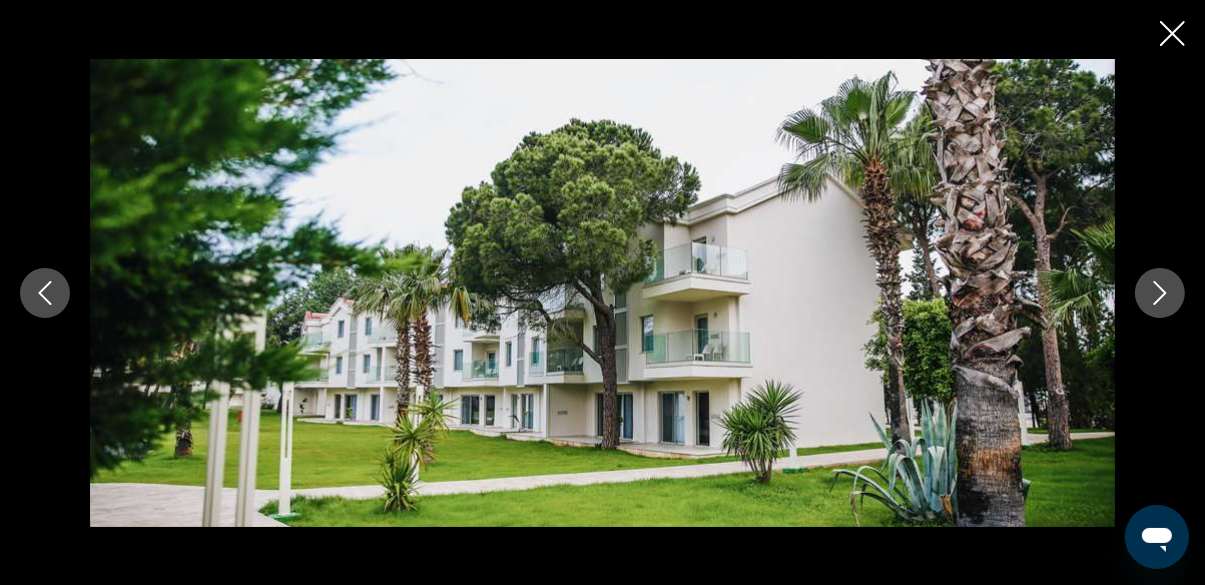 click at bounding box center (1160, 293) 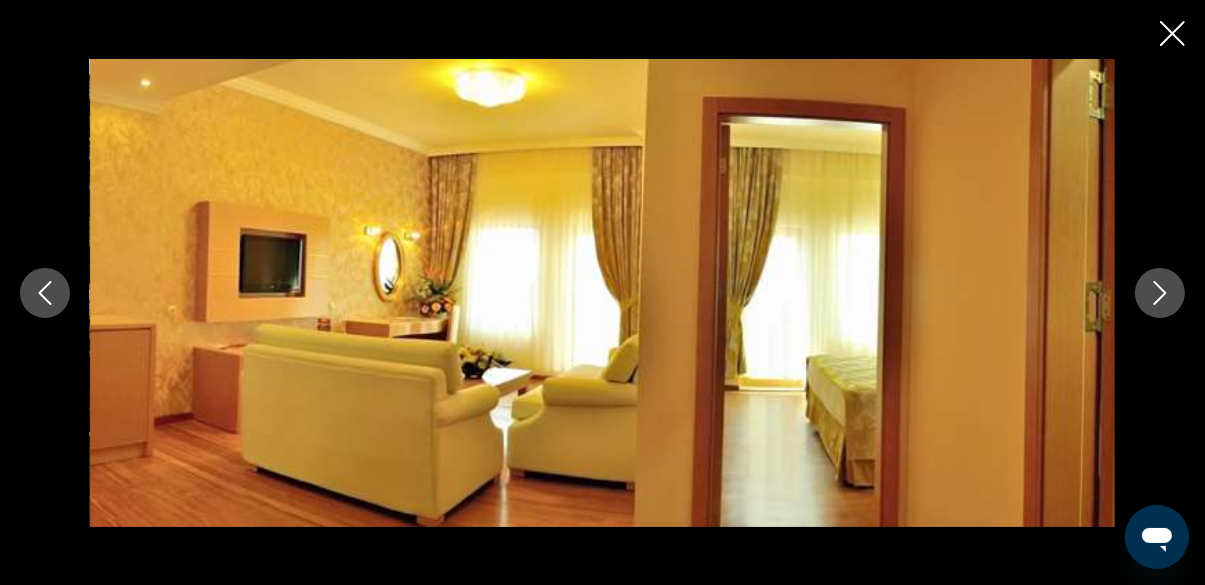 click at bounding box center [1160, 293] 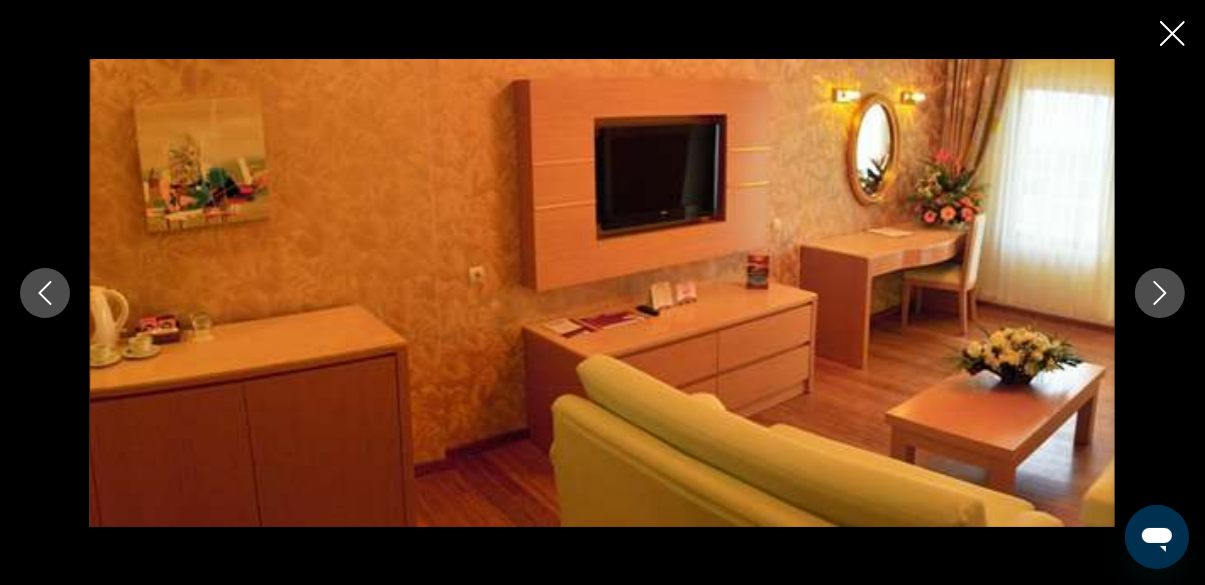 click at bounding box center (1160, 293) 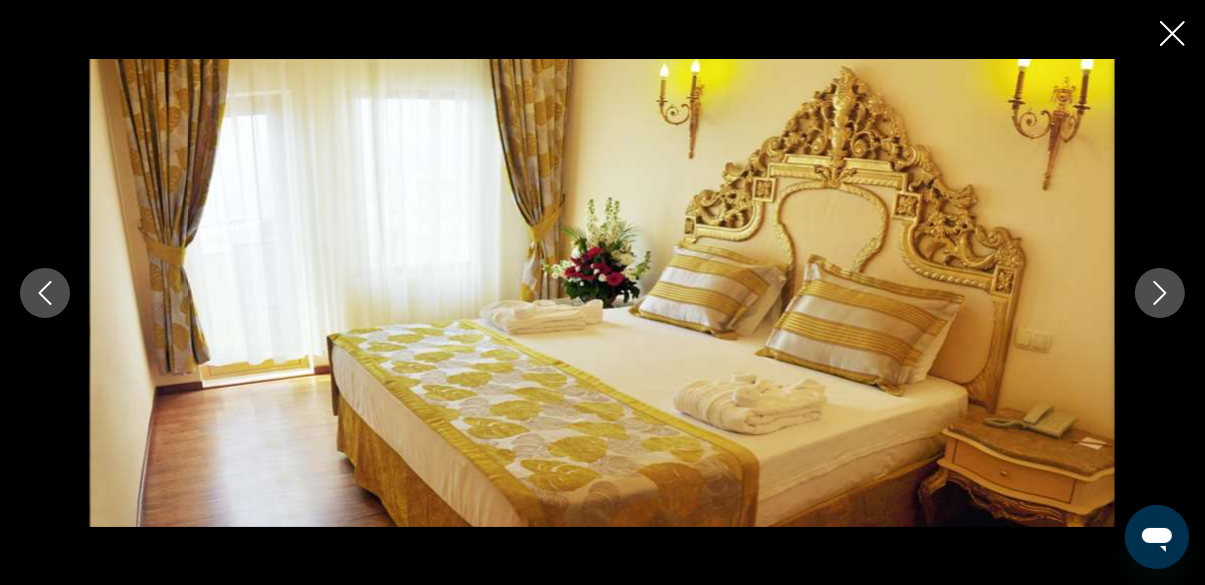 click at bounding box center (1160, 293) 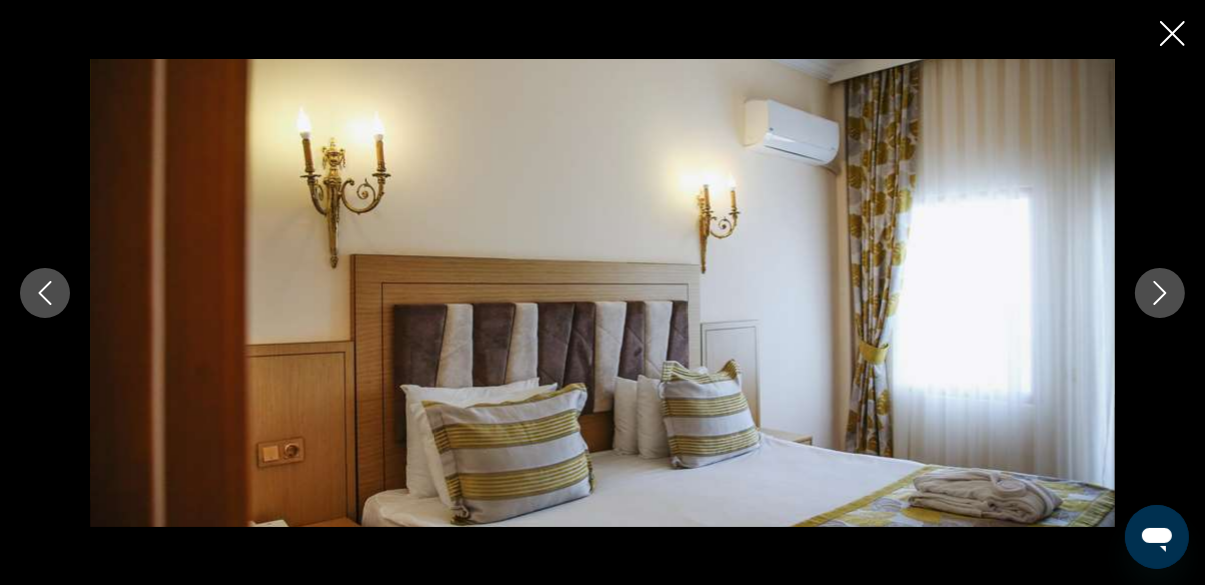 click at bounding box center [1160, 293] 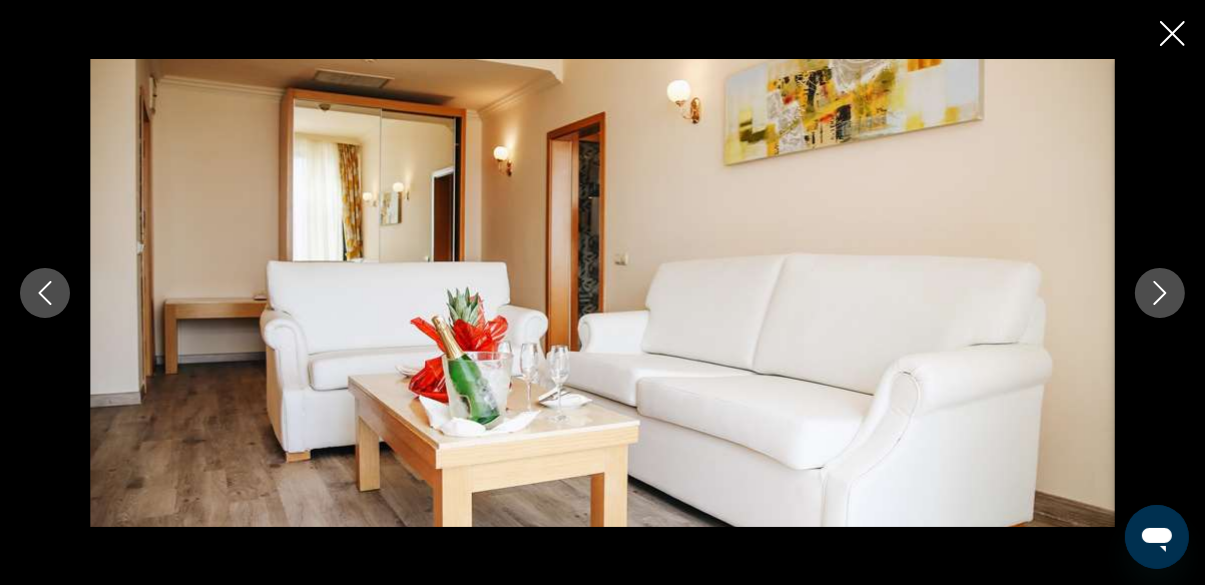 click at bounding box center [1160, 293] 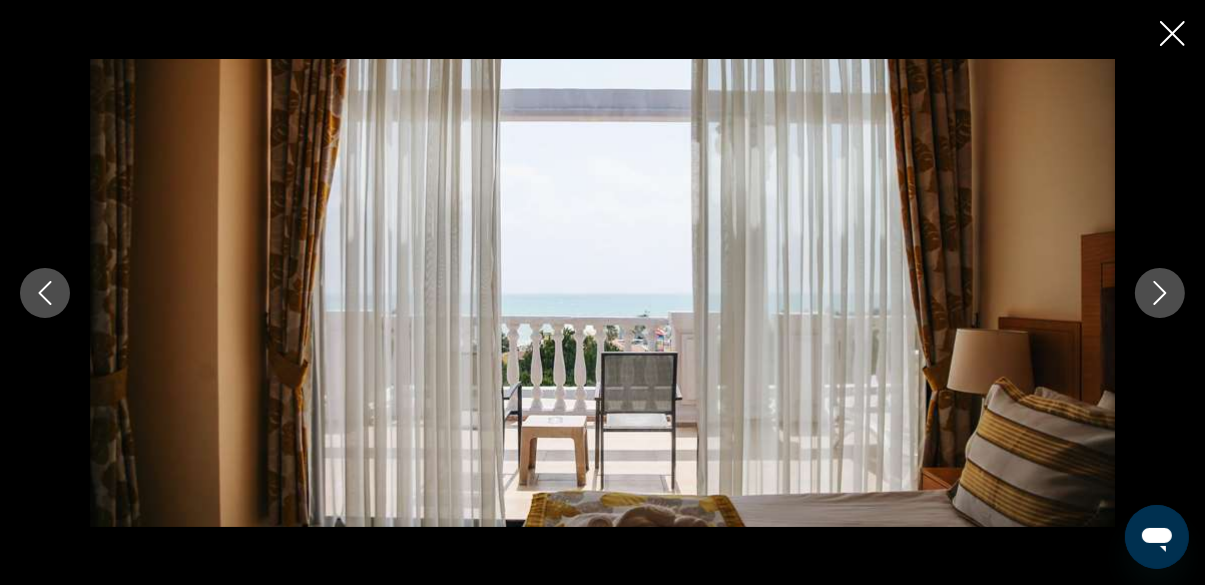 click 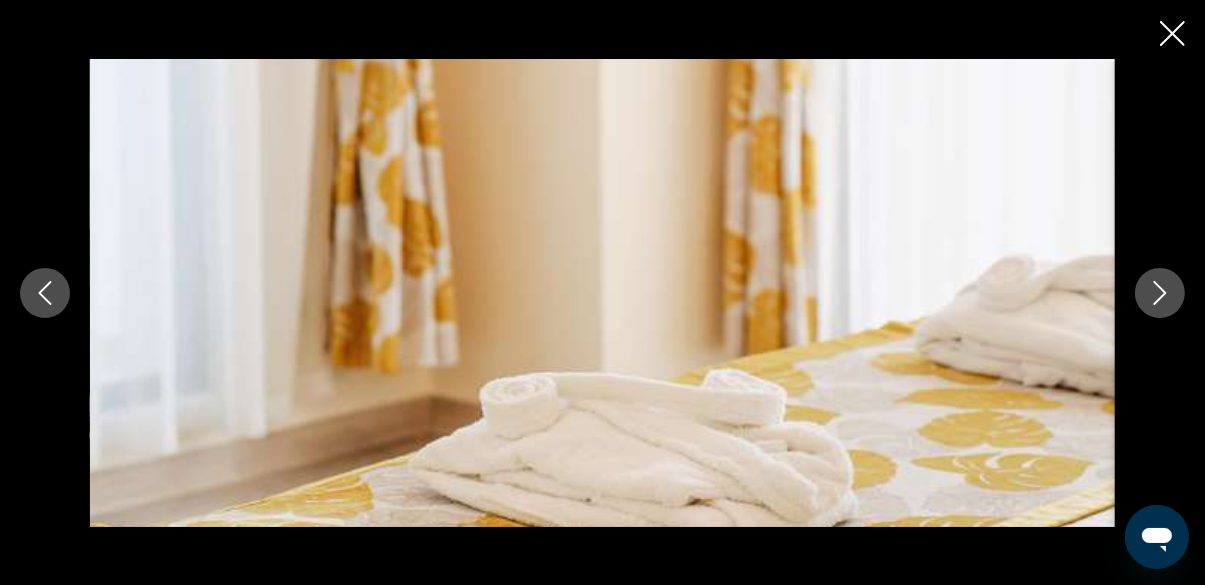 click at bounding box center (602, 293) 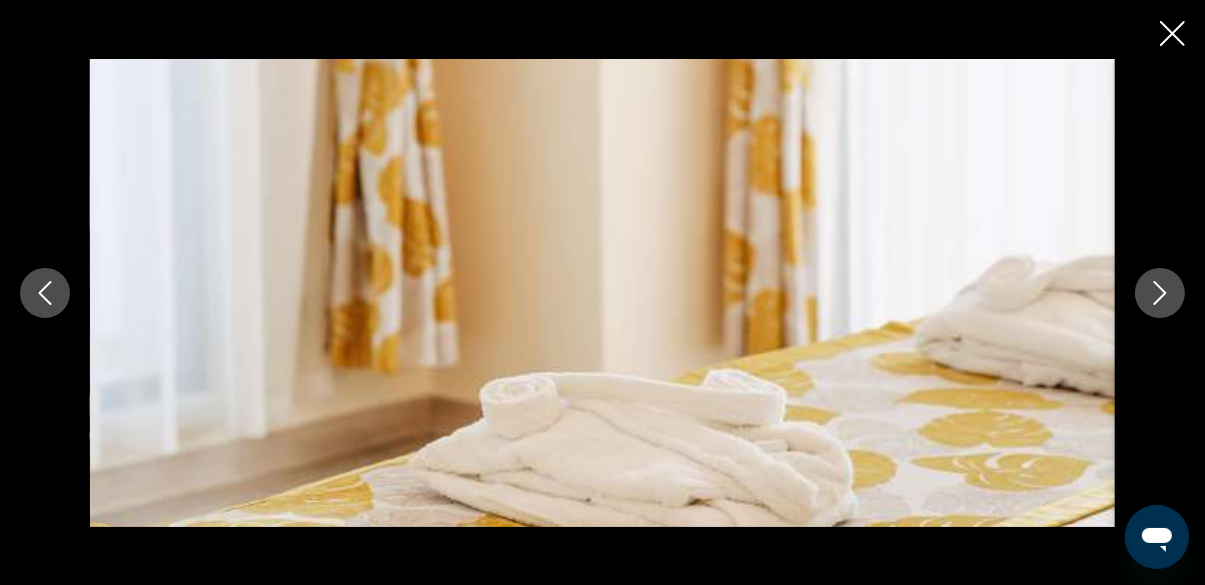 click at bounding box center (602, 293) 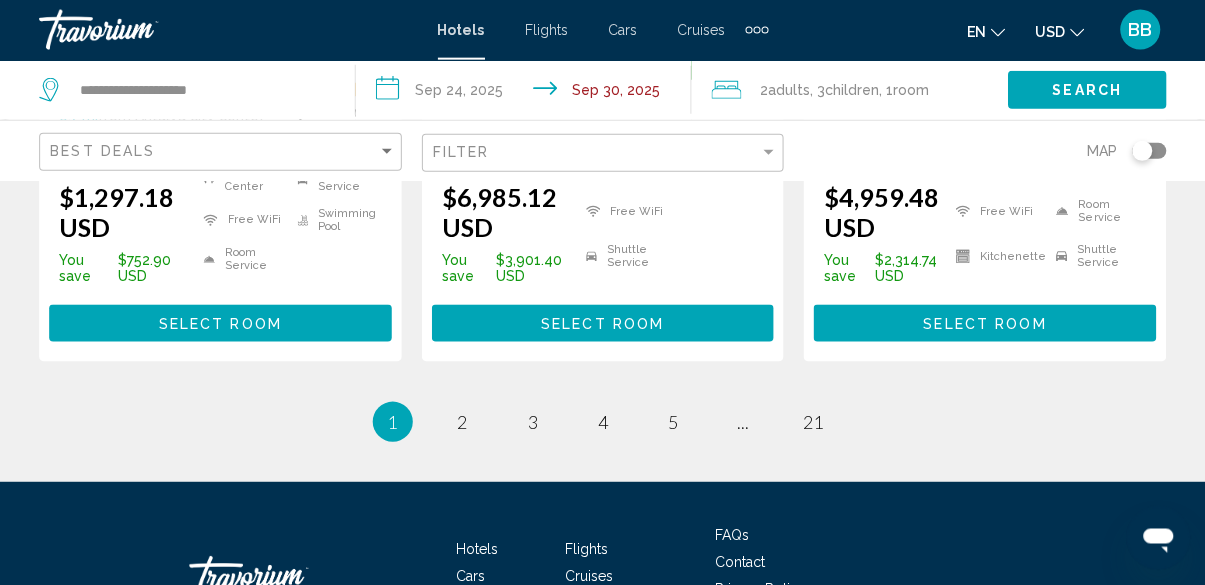 scroll, scrollTop: 3042, scrollLeft: 0, axis: vertical 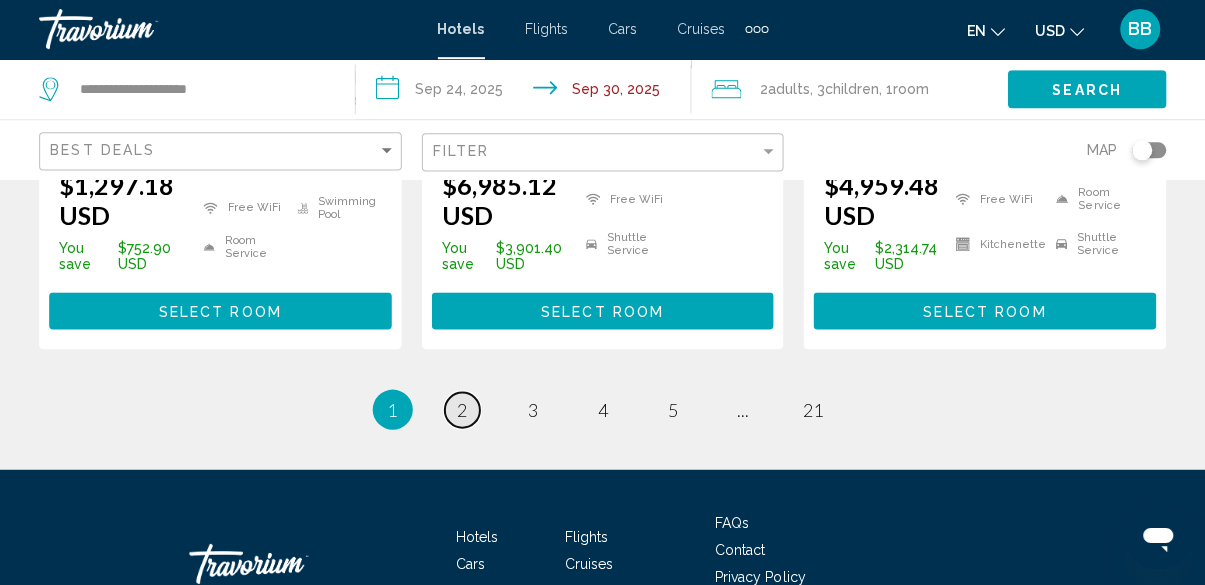 click on "page  2" at bounding box center (462, 410) 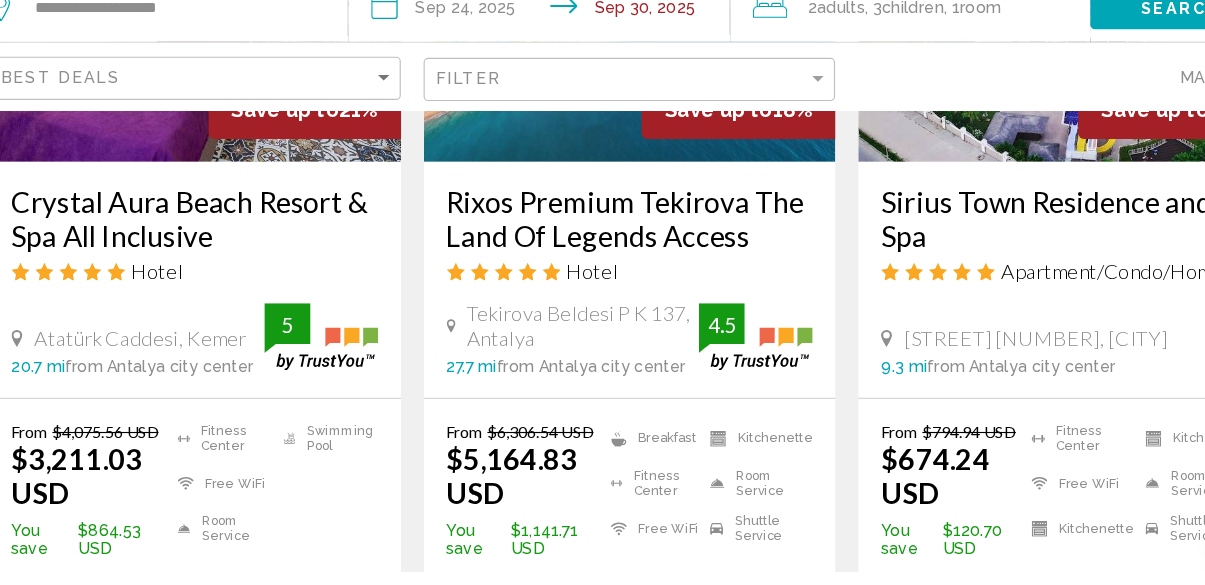 scroll, scrollTop: 2743, scrollLeft: 0, axis: vertical 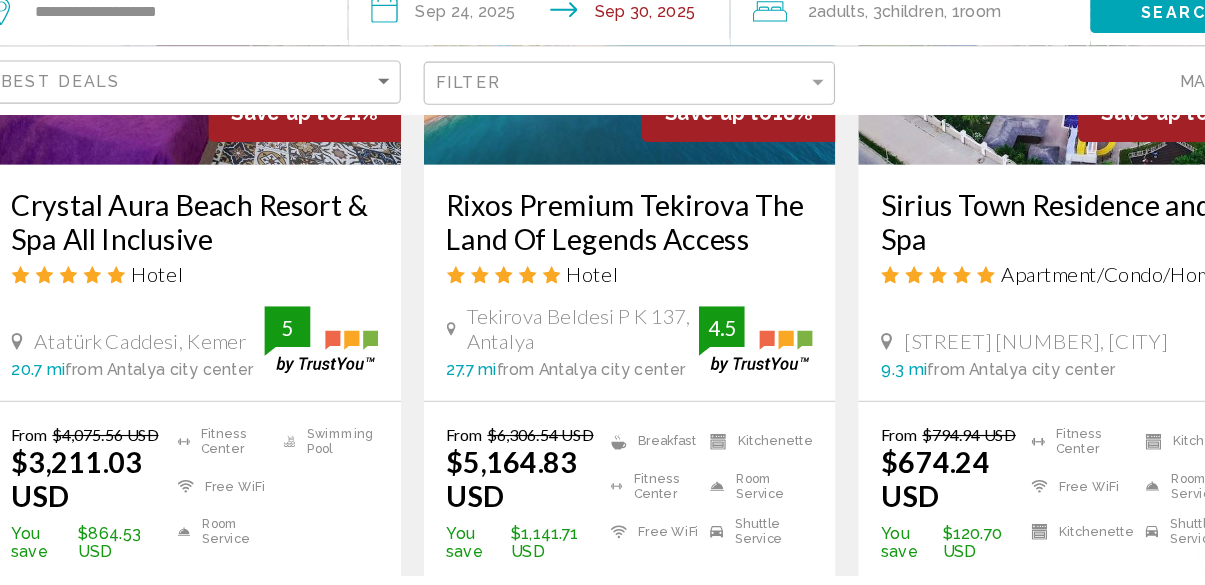 click on "Select Room" at bounding box center [602, 611] 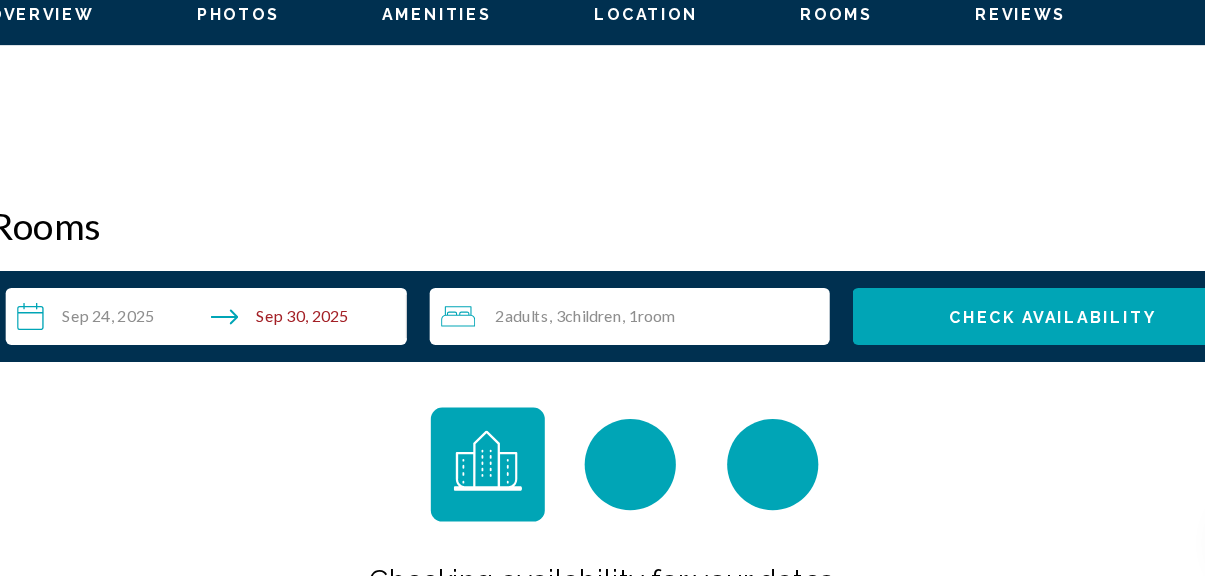 scroll, scrollTop: 151, scrollLeft: 0, axis: vertical 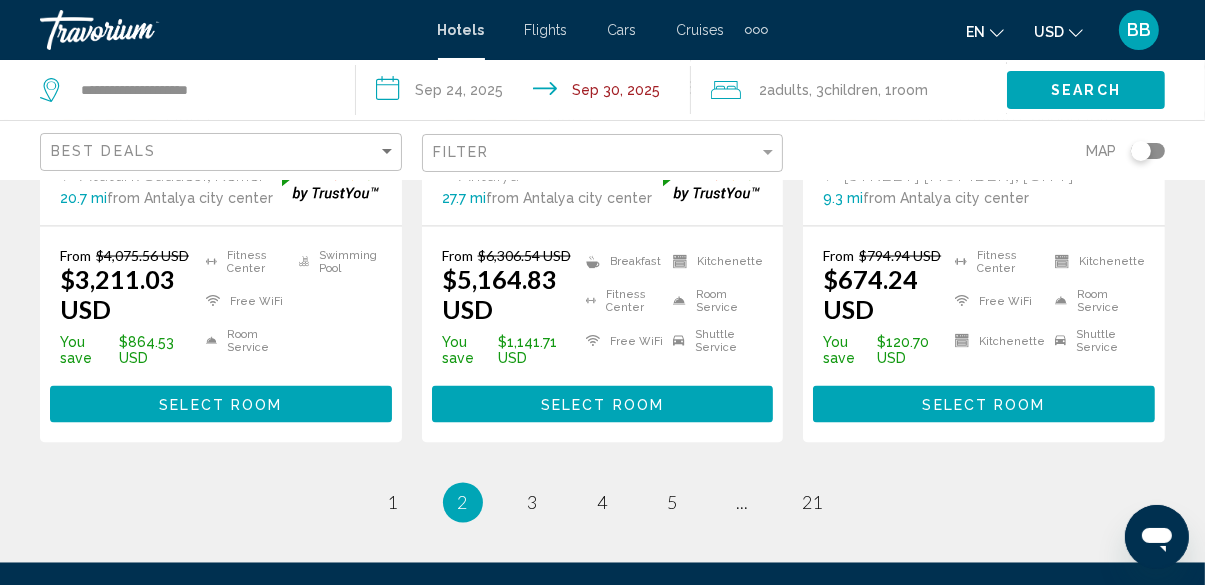 click on "page  3" at bounding box center (533, 503) 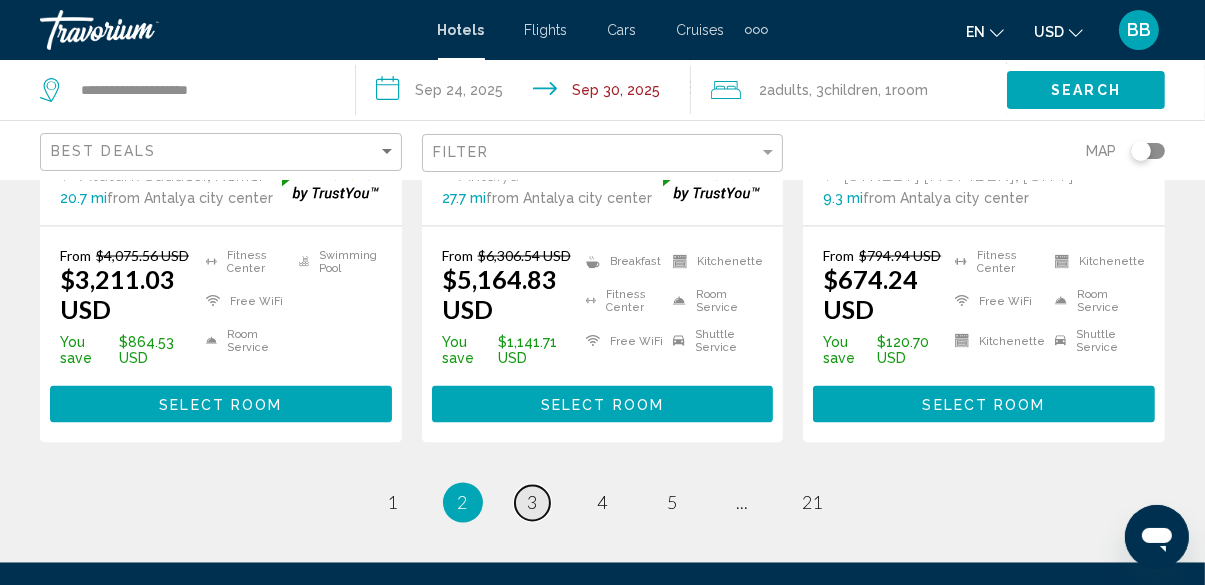 click on "page  3" at bounding box center [532, 503] 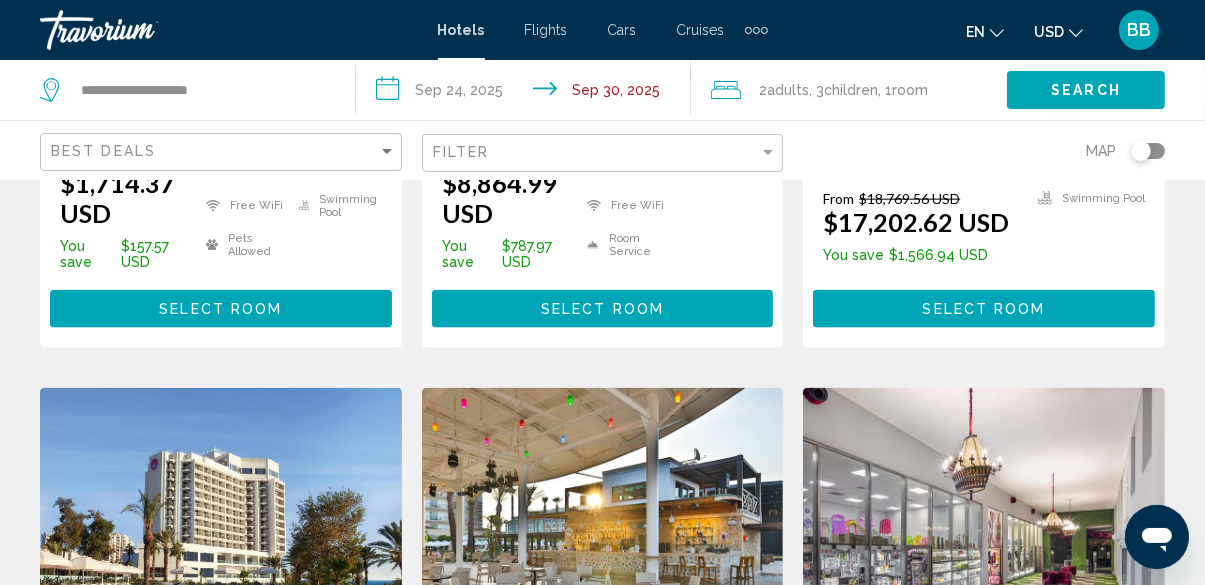 scroll, scrollTop: 2261, scrollLeft: 0, axis: vertical 